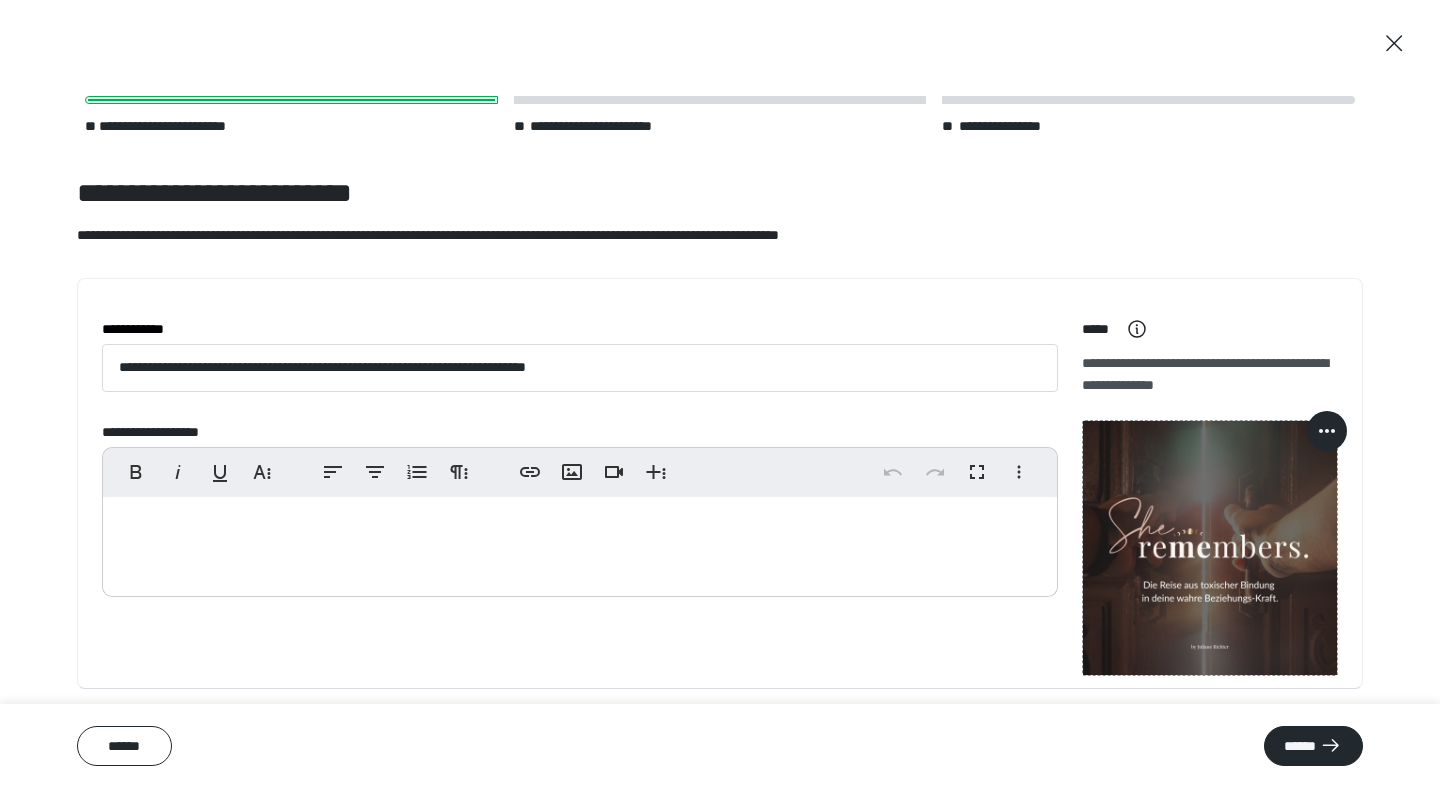 scroll, scrollTop: 0, scrollLeft: 0, axis: both 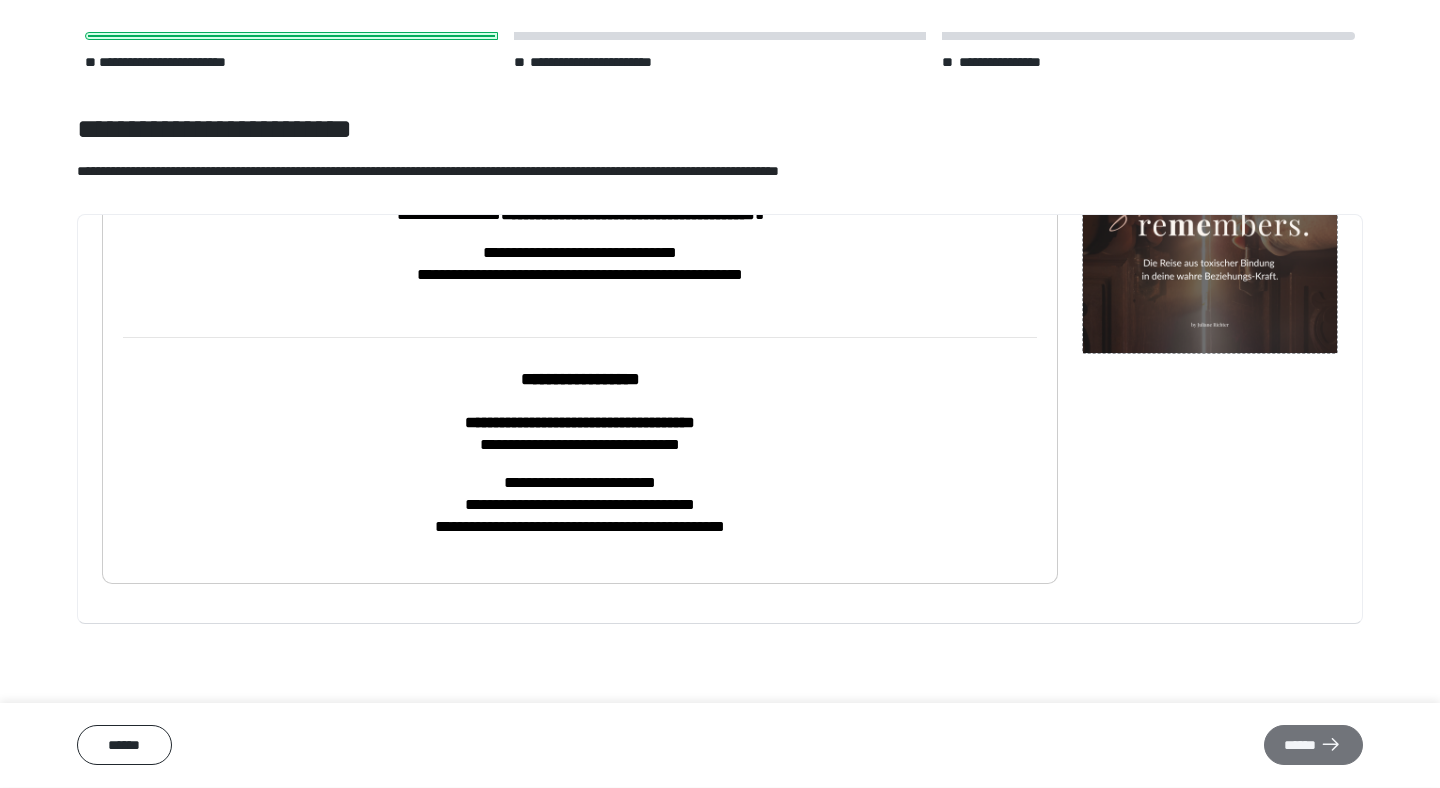 click on "******" at bounding box center [1313, 746] 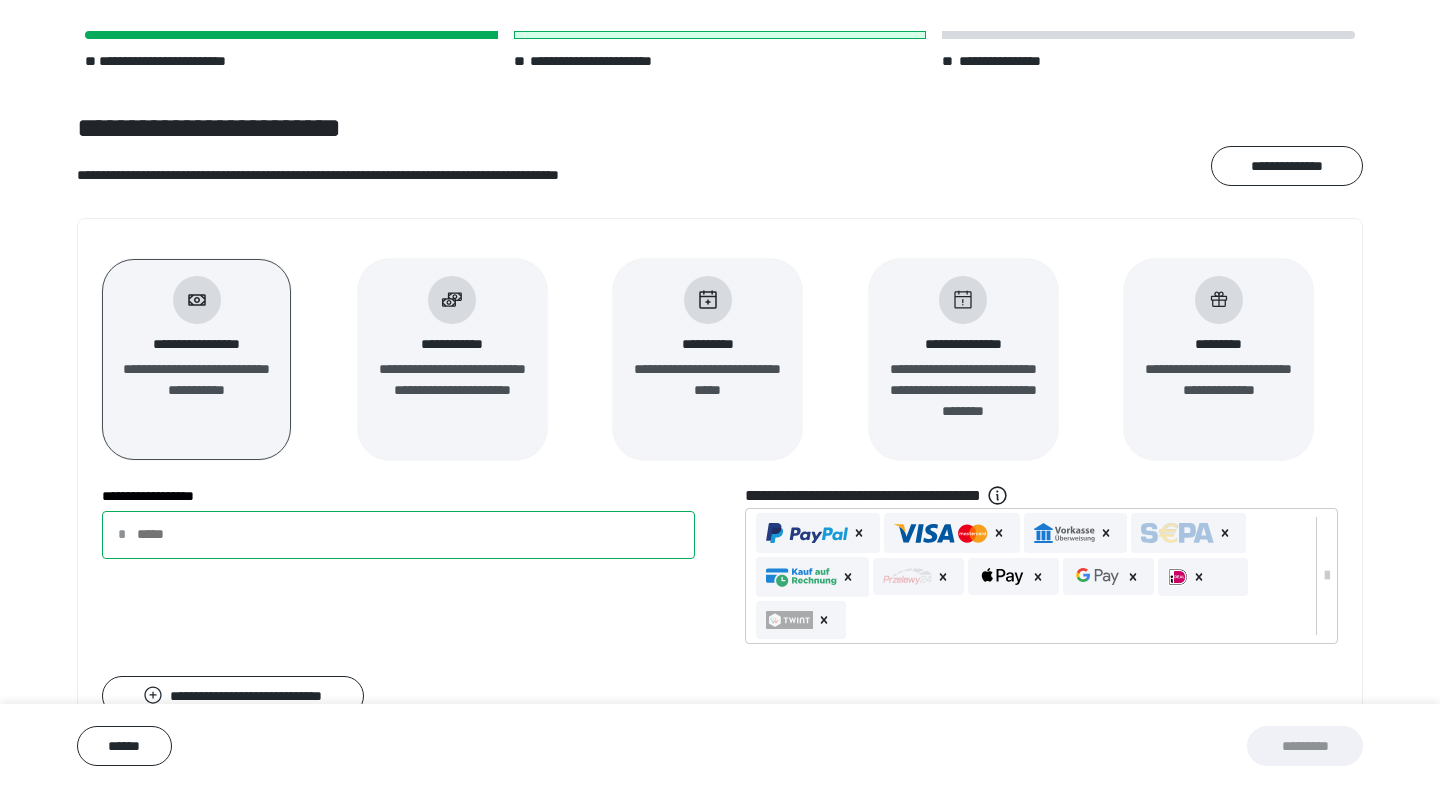 click on "**********" at bounding box center [398, 535] 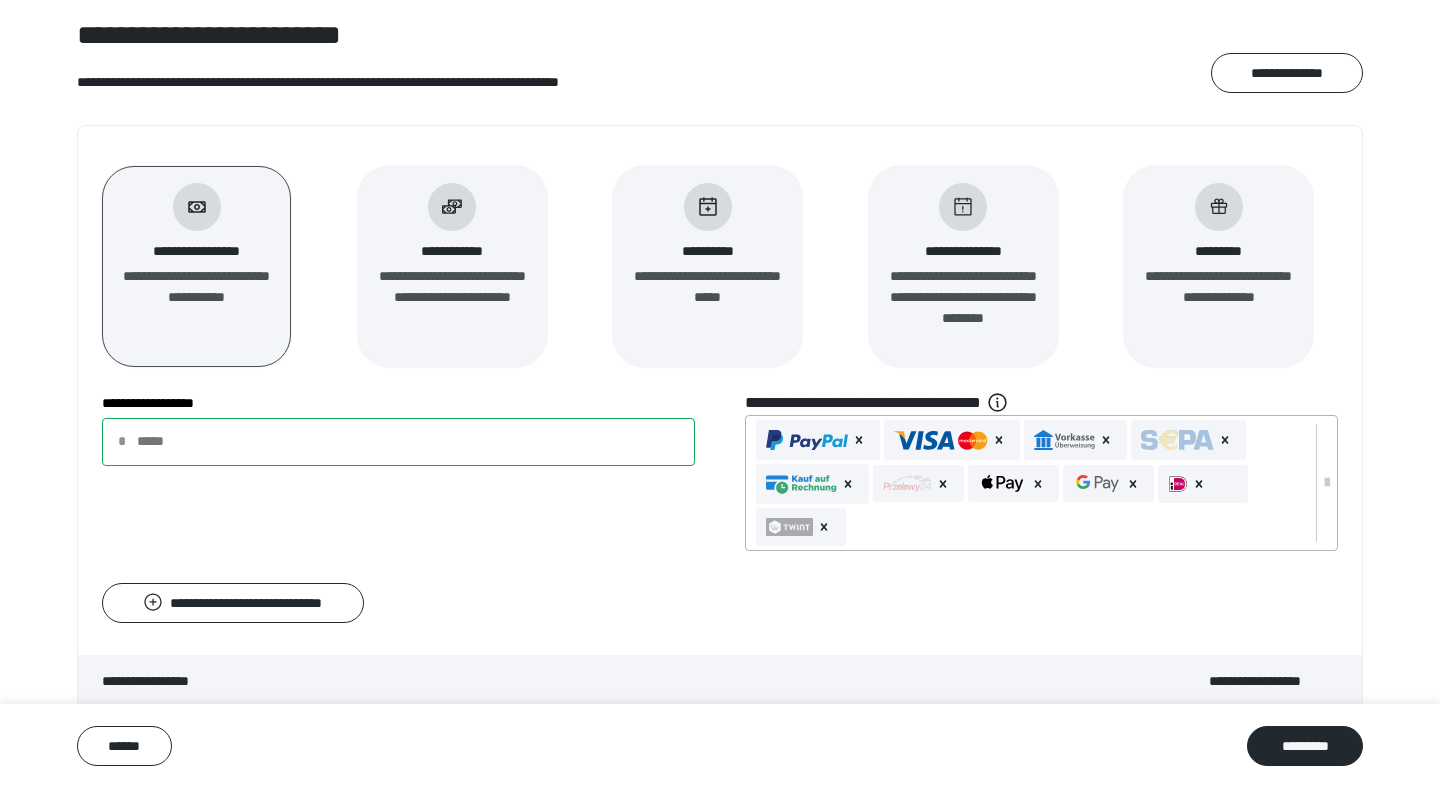 scroll, scrollTop: 193, scrollLeft: 0, axis: vertical 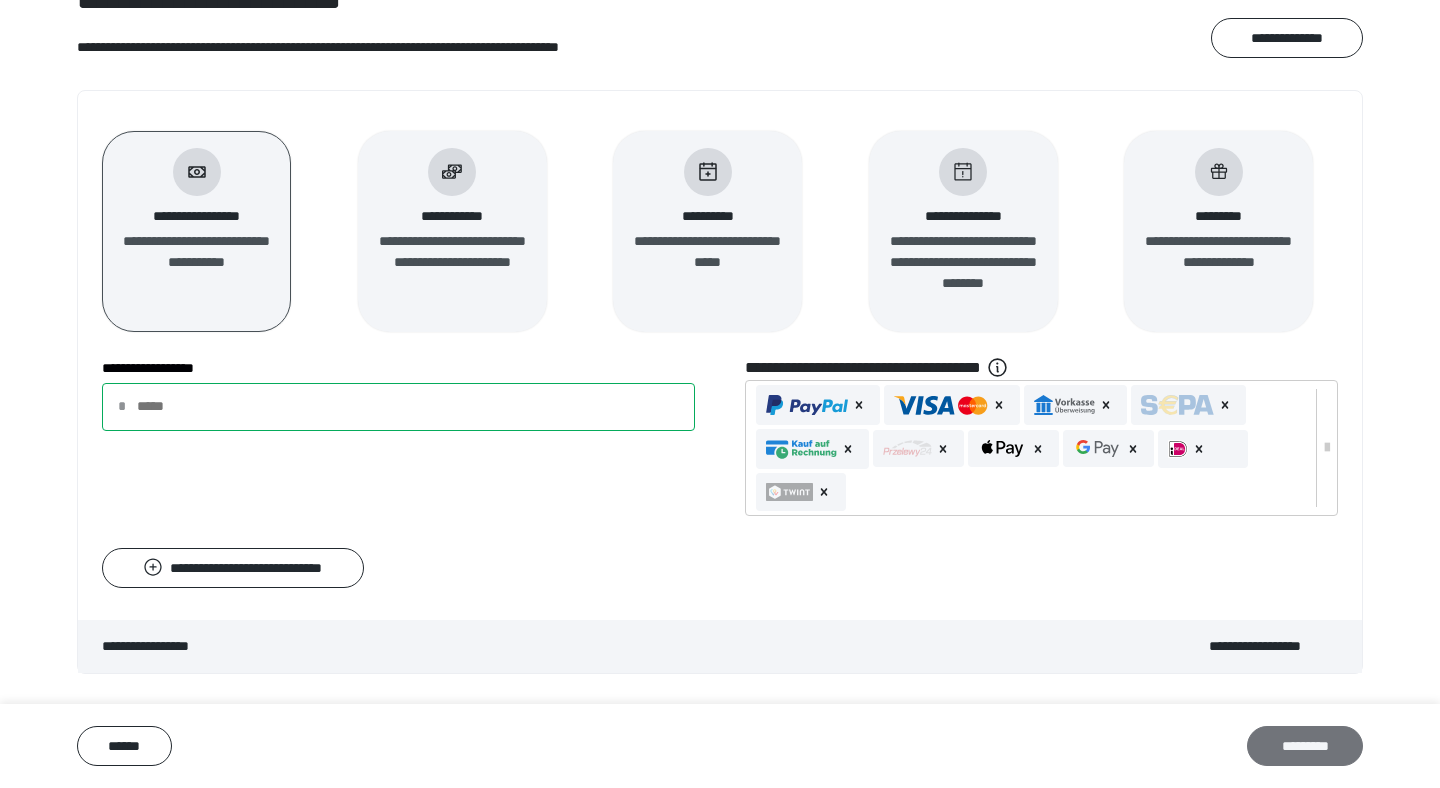type on "**" 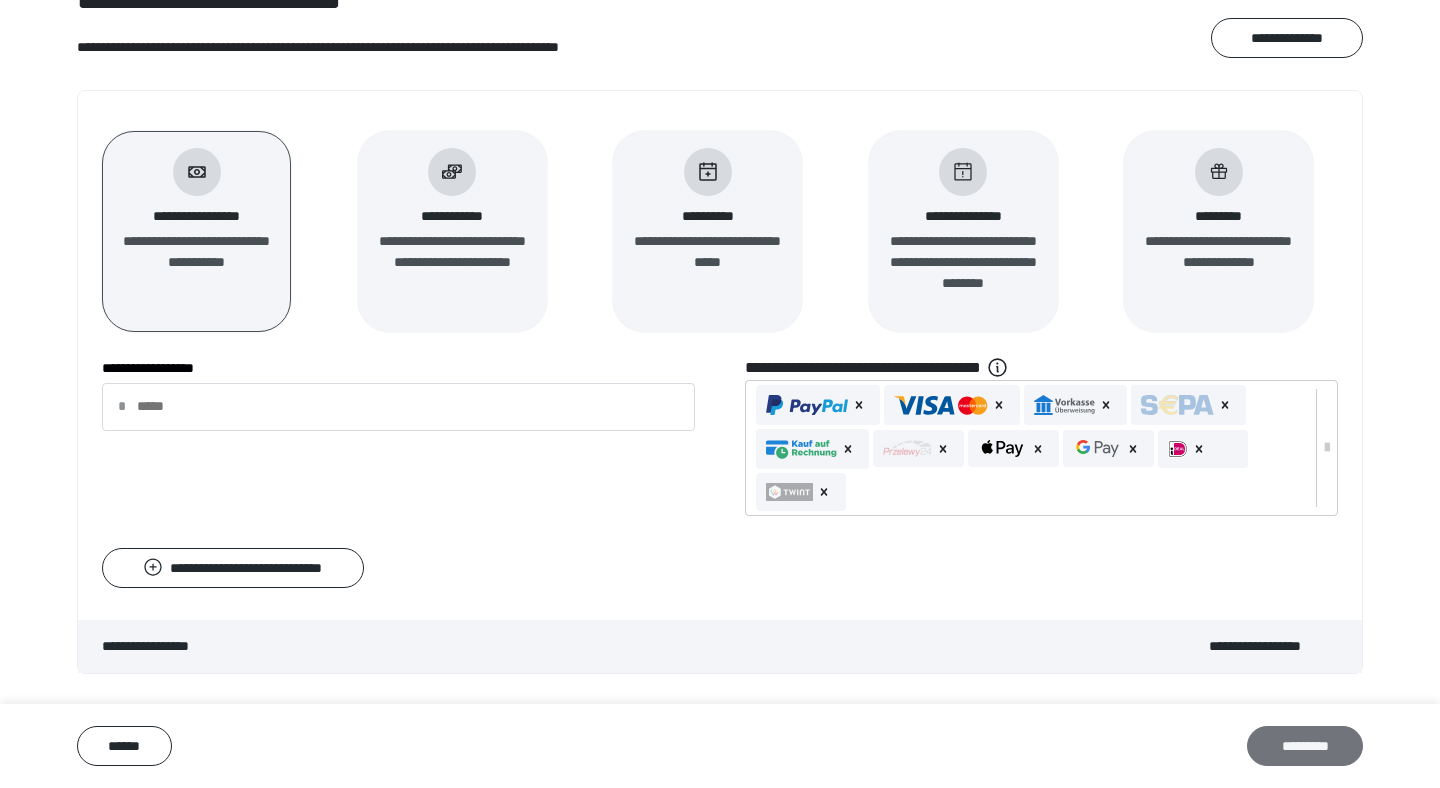 click on "*********" at bounding box center [1305, 746] 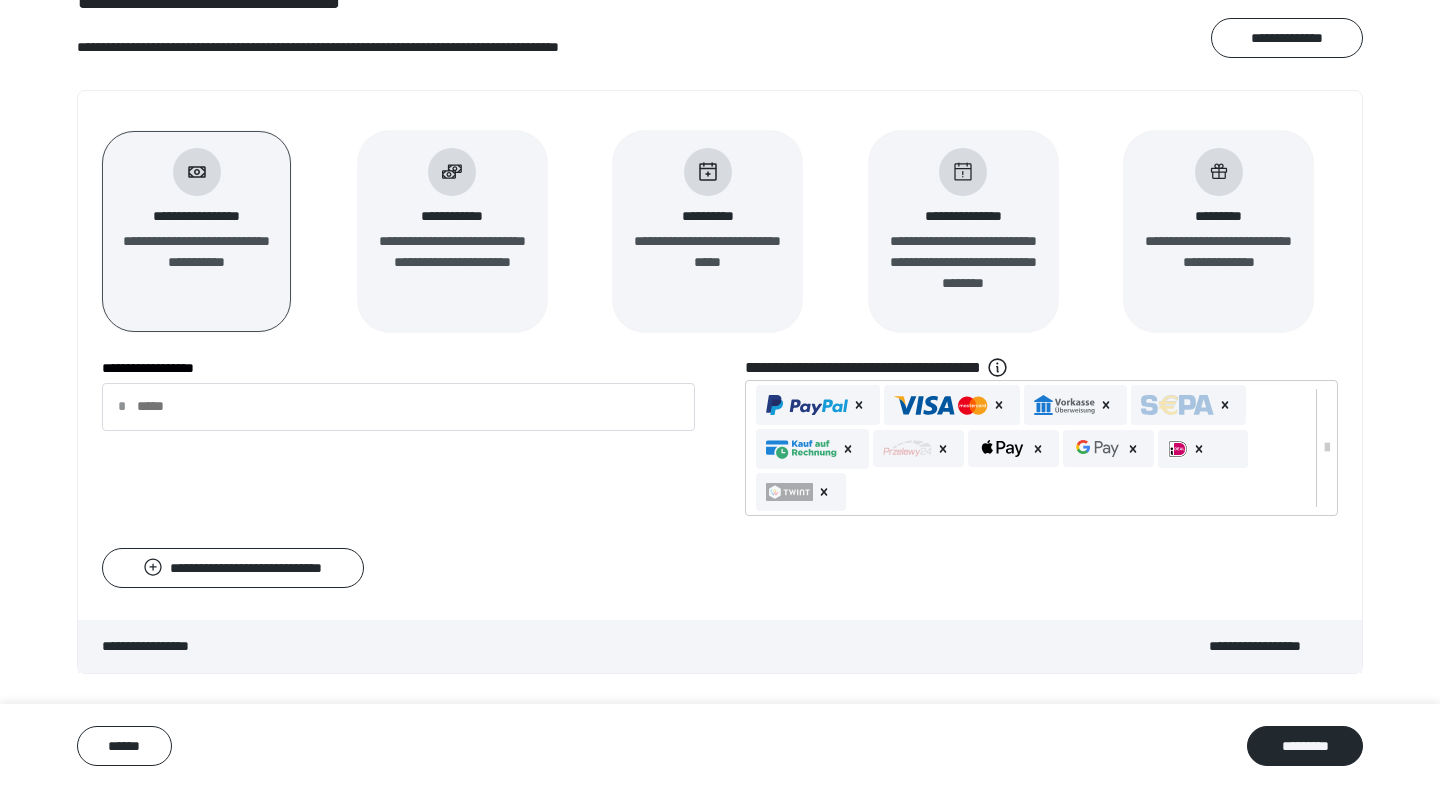 scroll, scrollTop: 0, scrollLeft: 0, axis: both 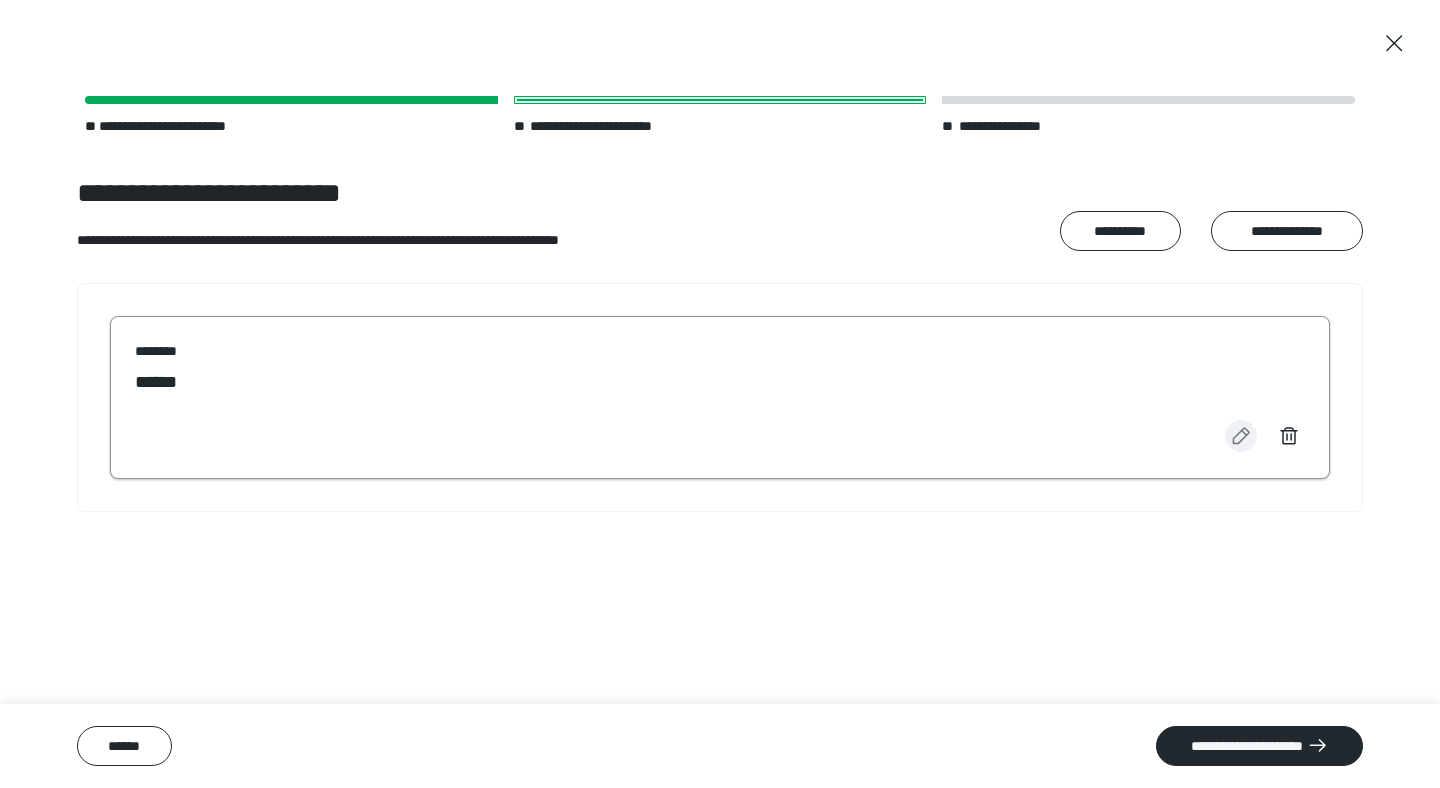 click 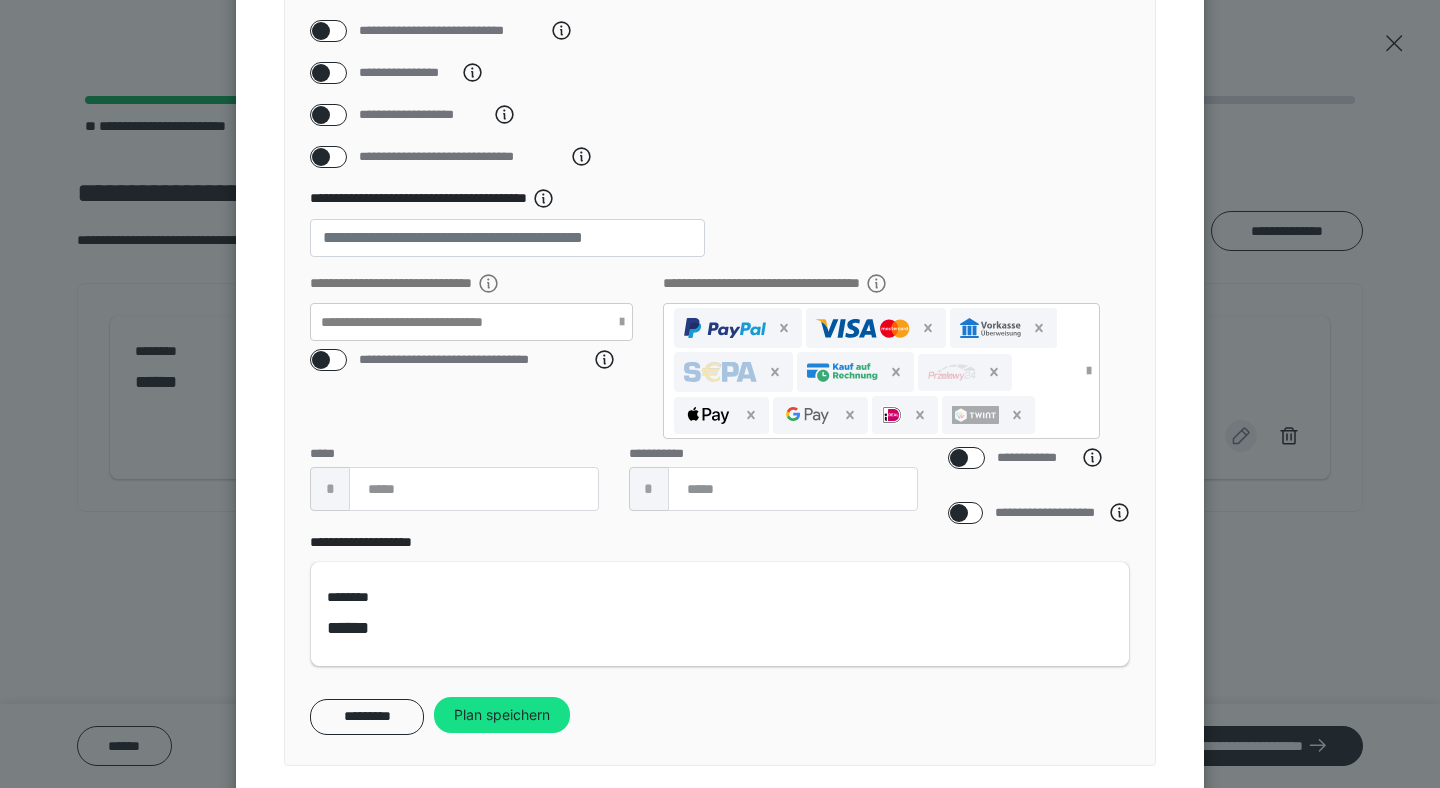 scroll, scrollTop: 347, scrollLeft: 0, axis: vertical 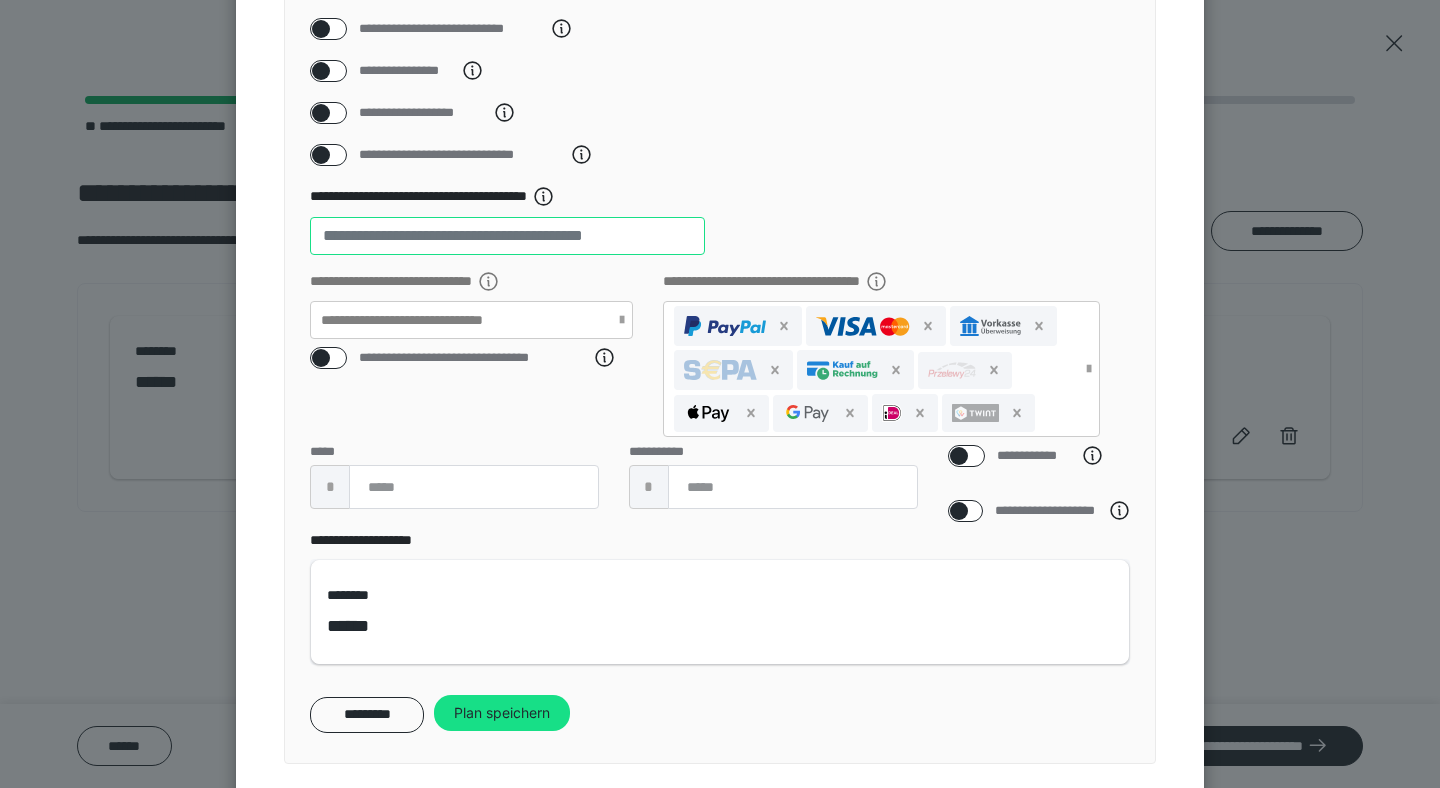 click on "**" at bounding box center [507, 236] 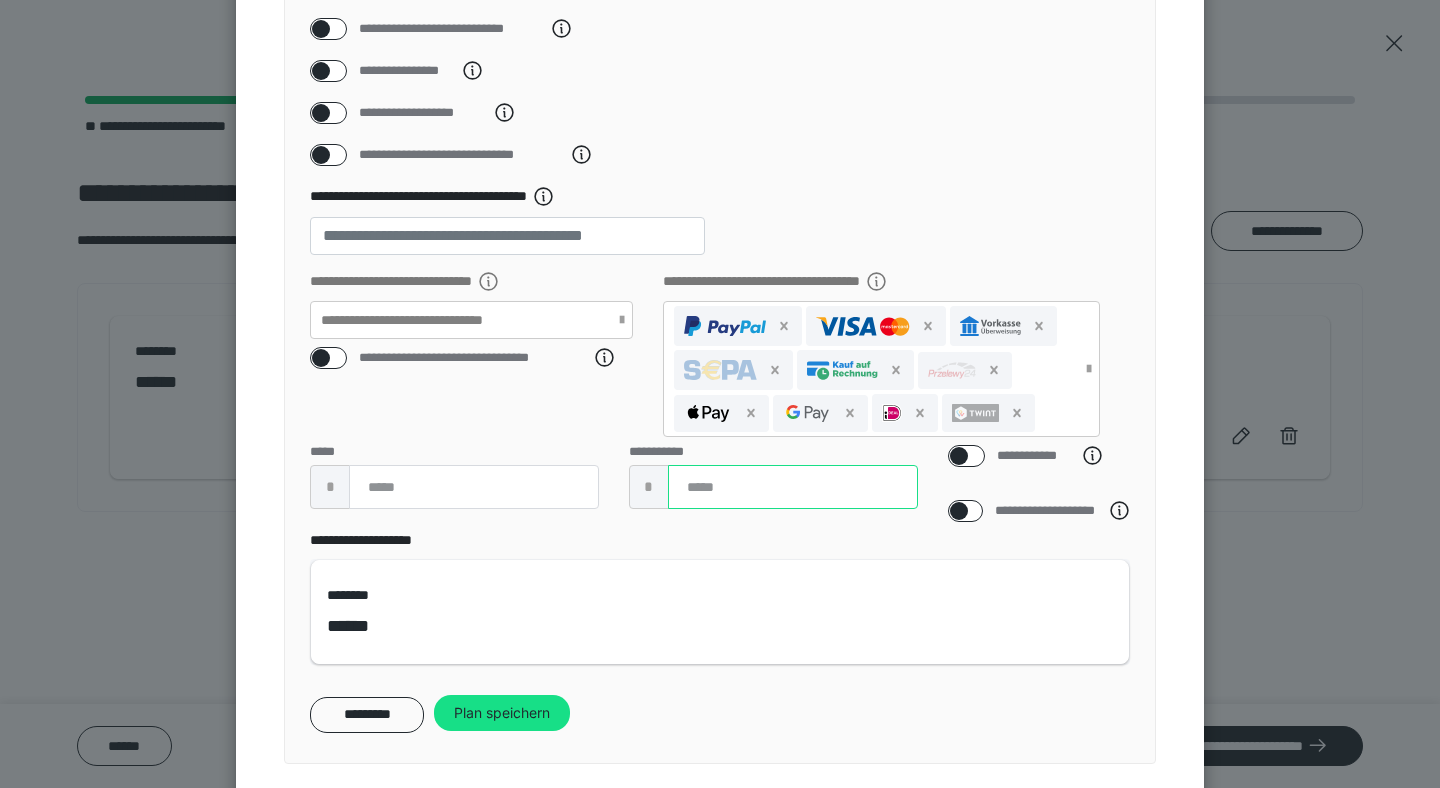 click at bounding box center (793, 487) 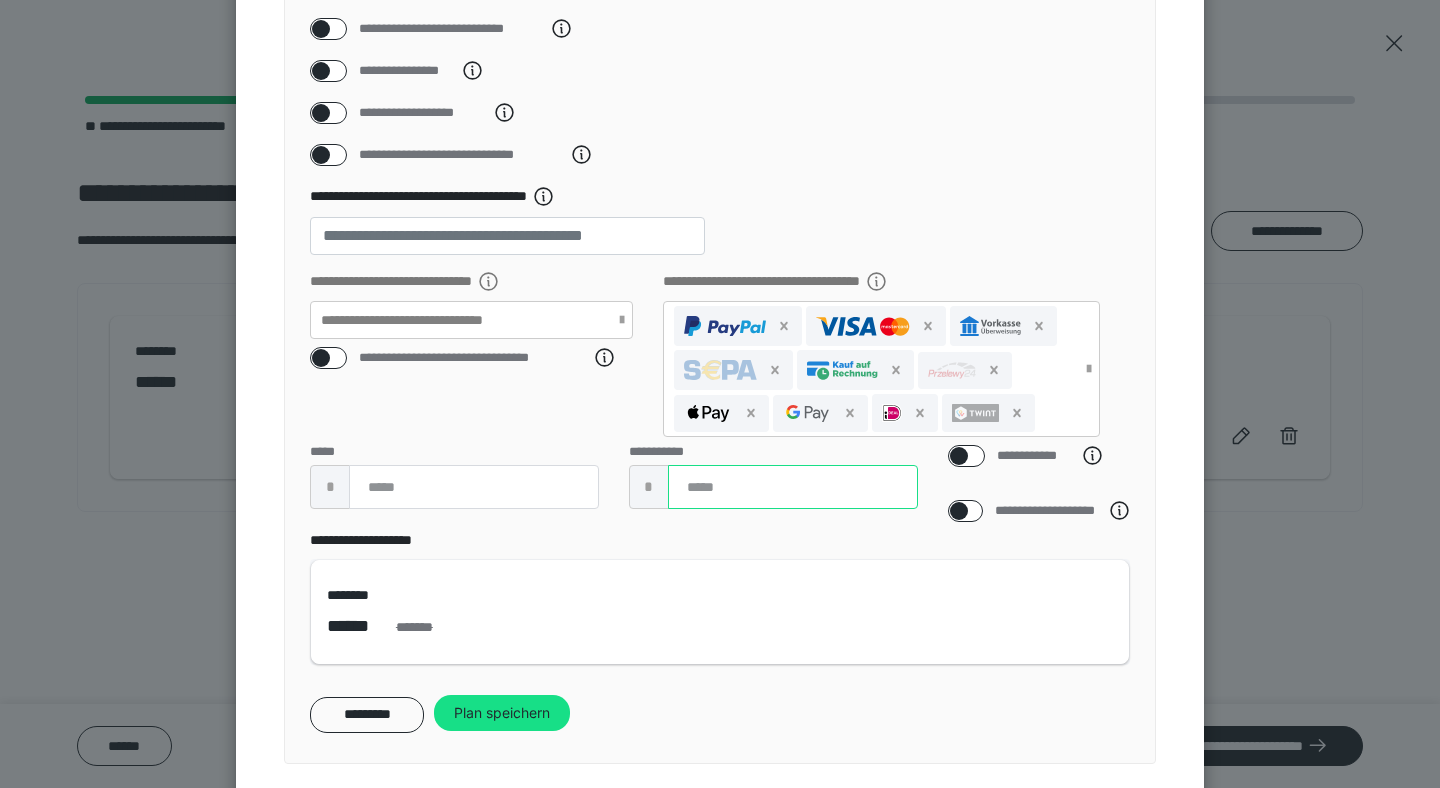 type on "***" 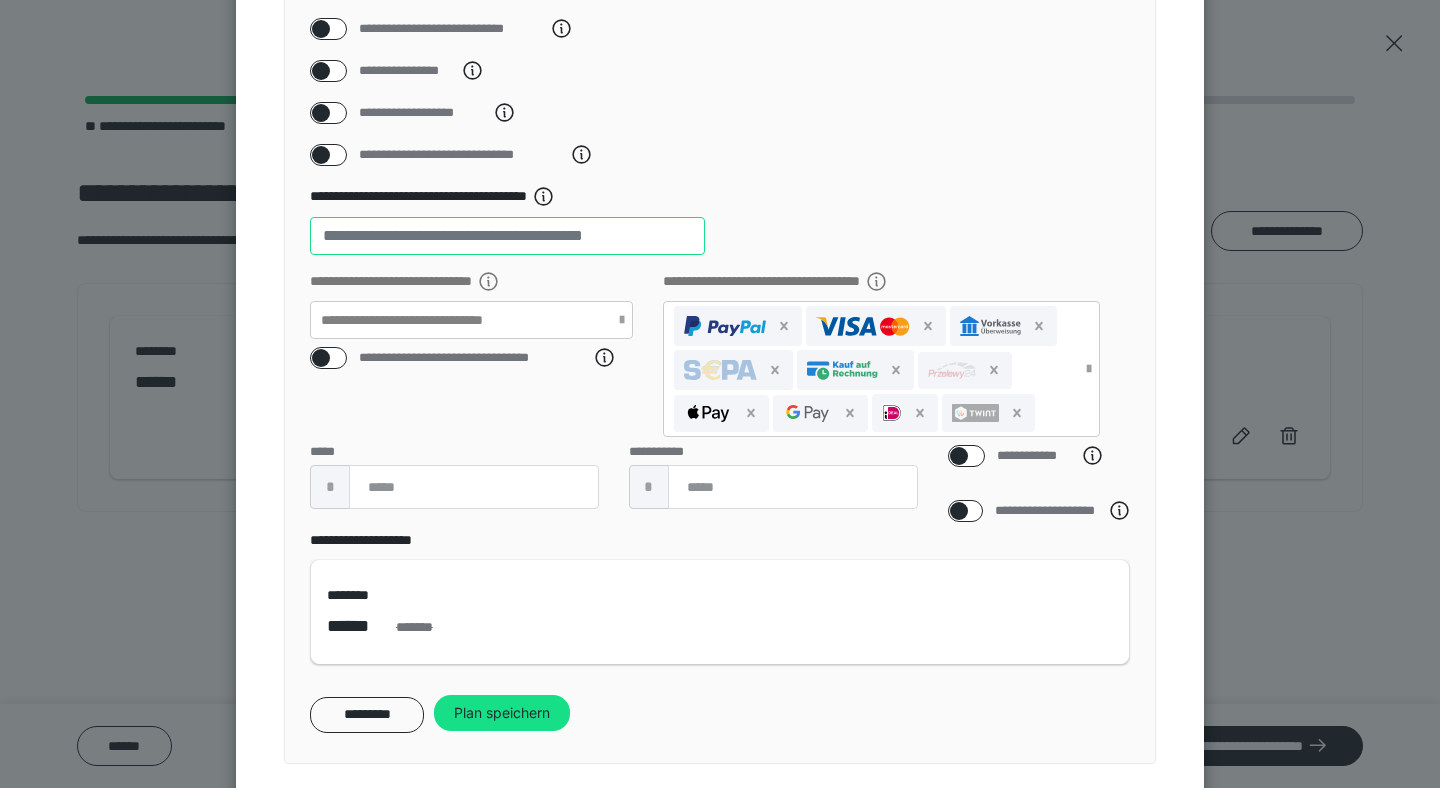 click on "**" at bounding box center [507, 236] 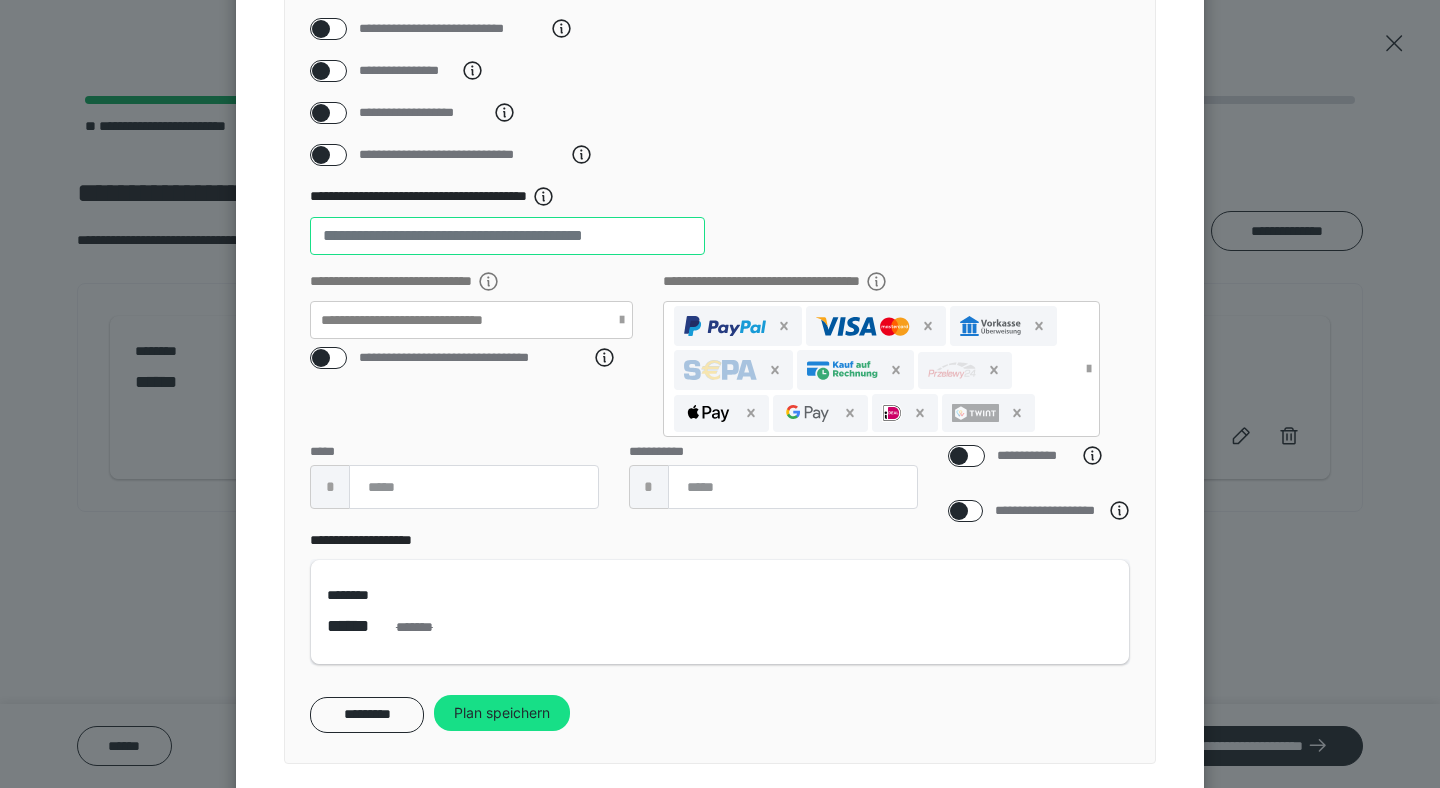 type on "*" 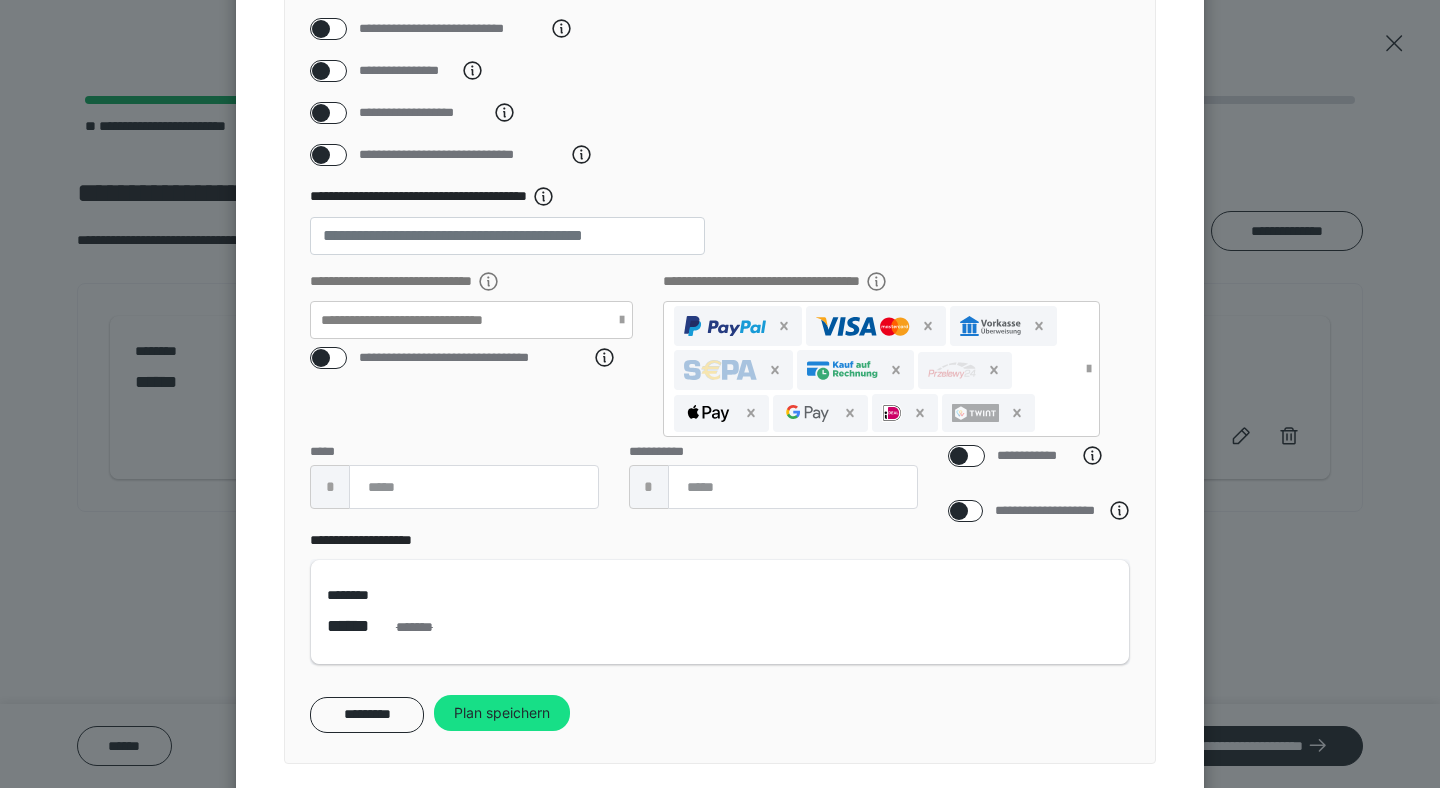 click on "**********" at bounding box center (486, 343) 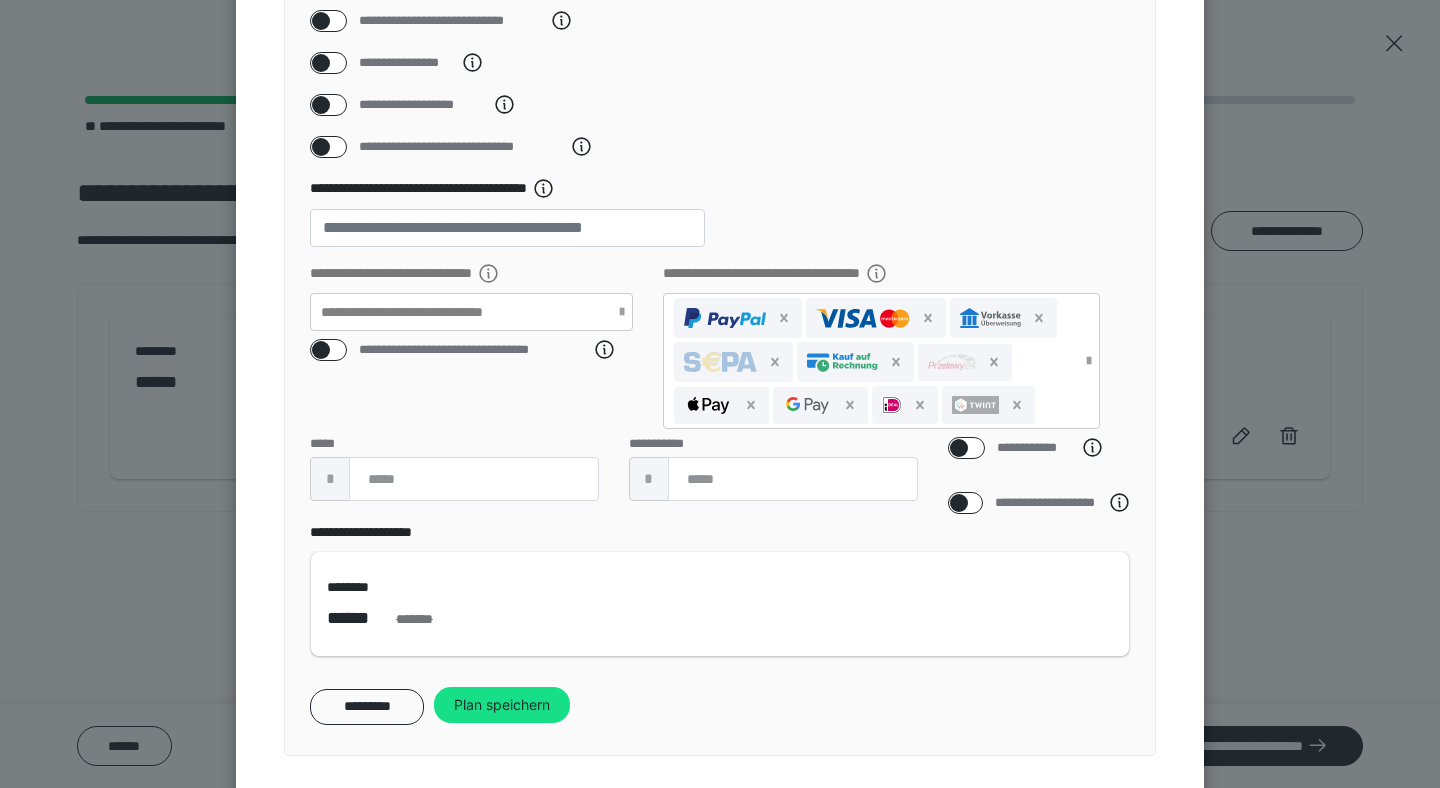 scroll, scrollTop: 357, scrollLeft: 0, axis: vertical 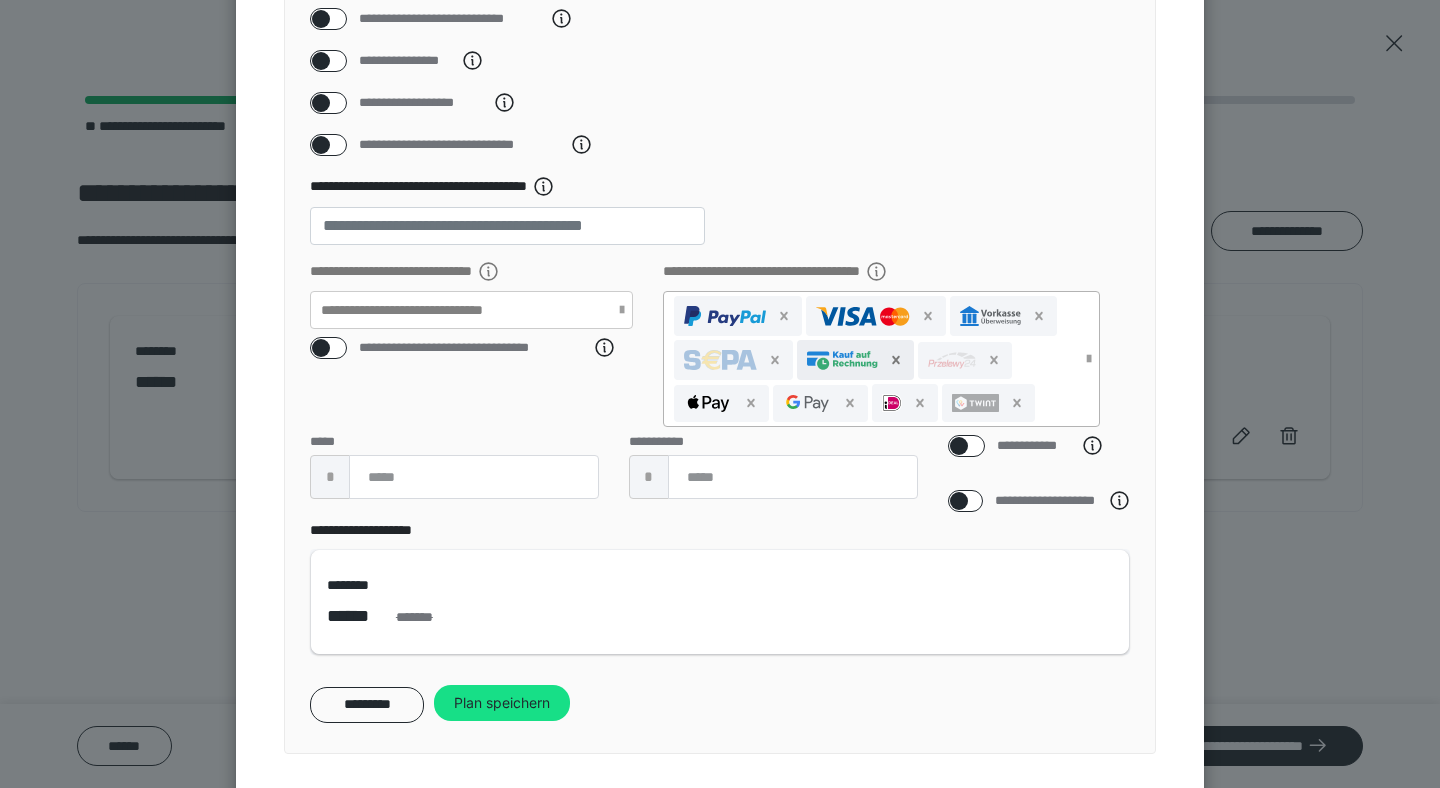 click 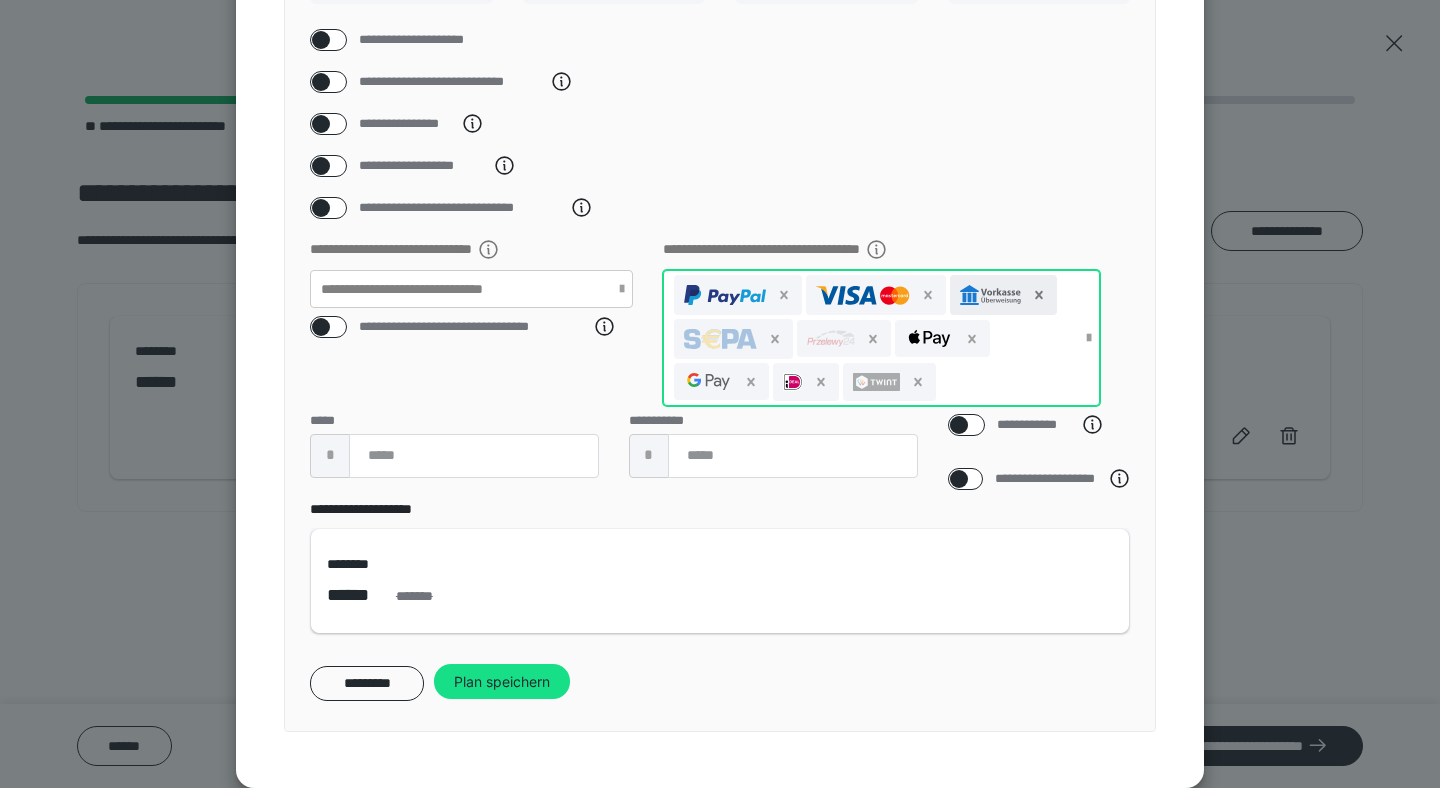 click 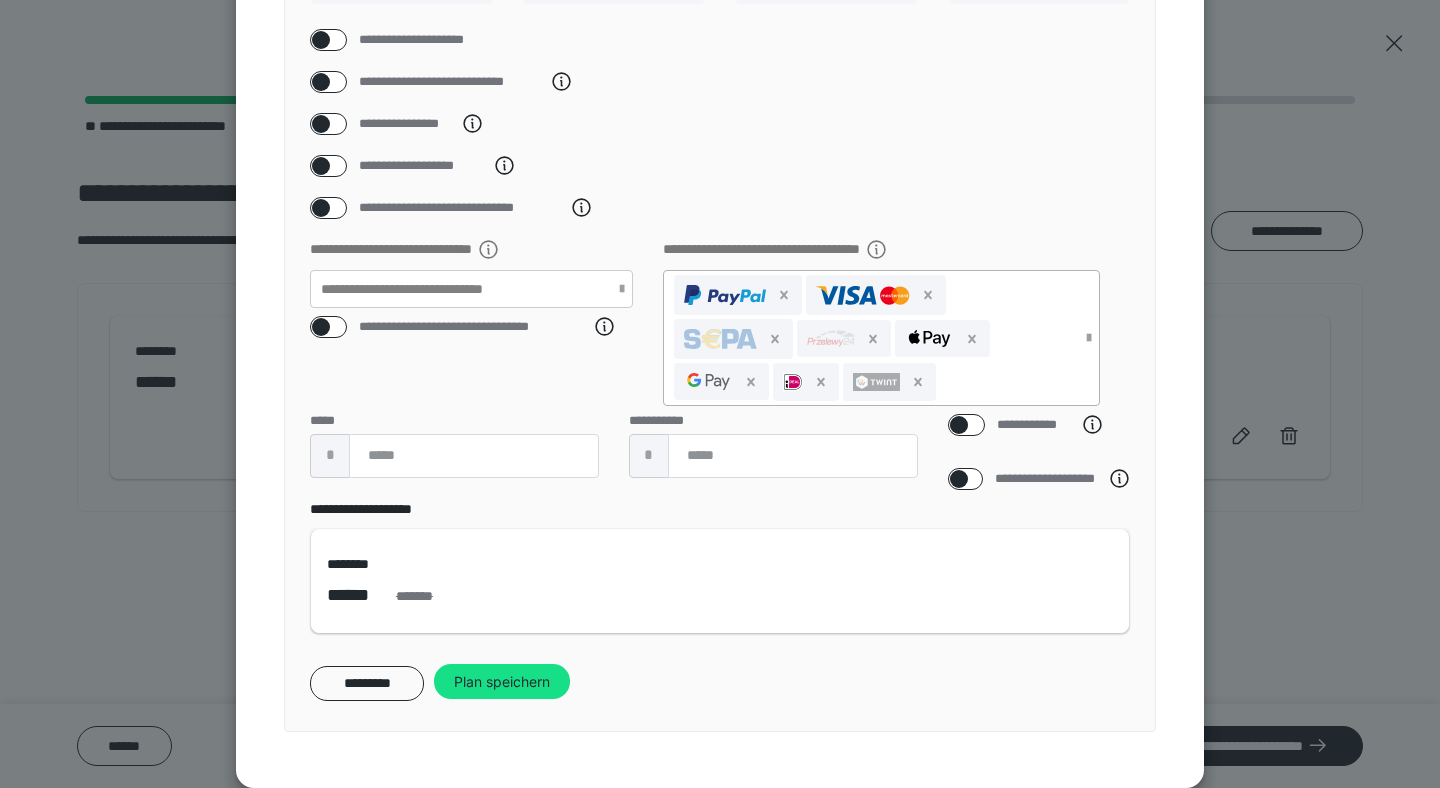 click at bounding box center [321, 327] 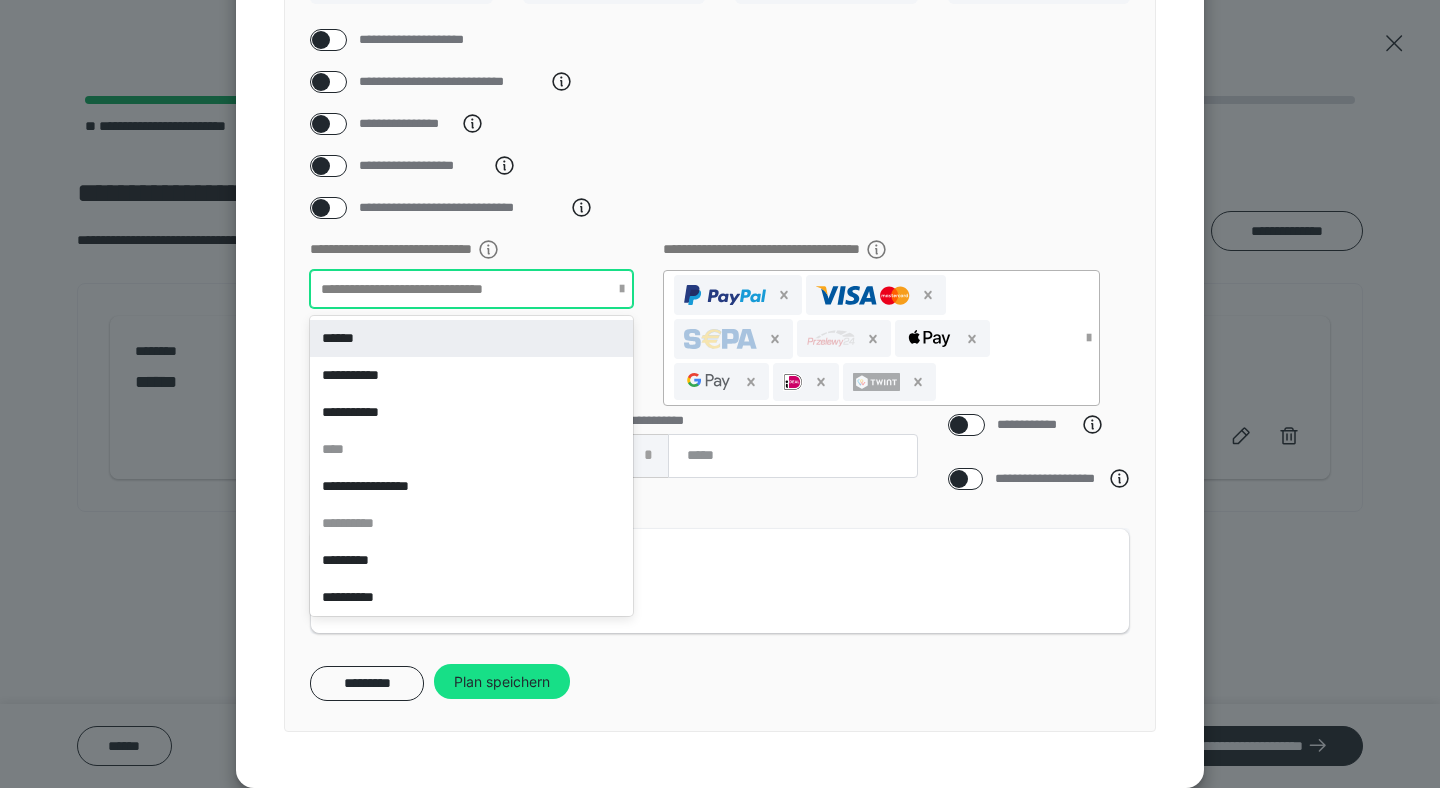 click at bounding box center [622, 289] 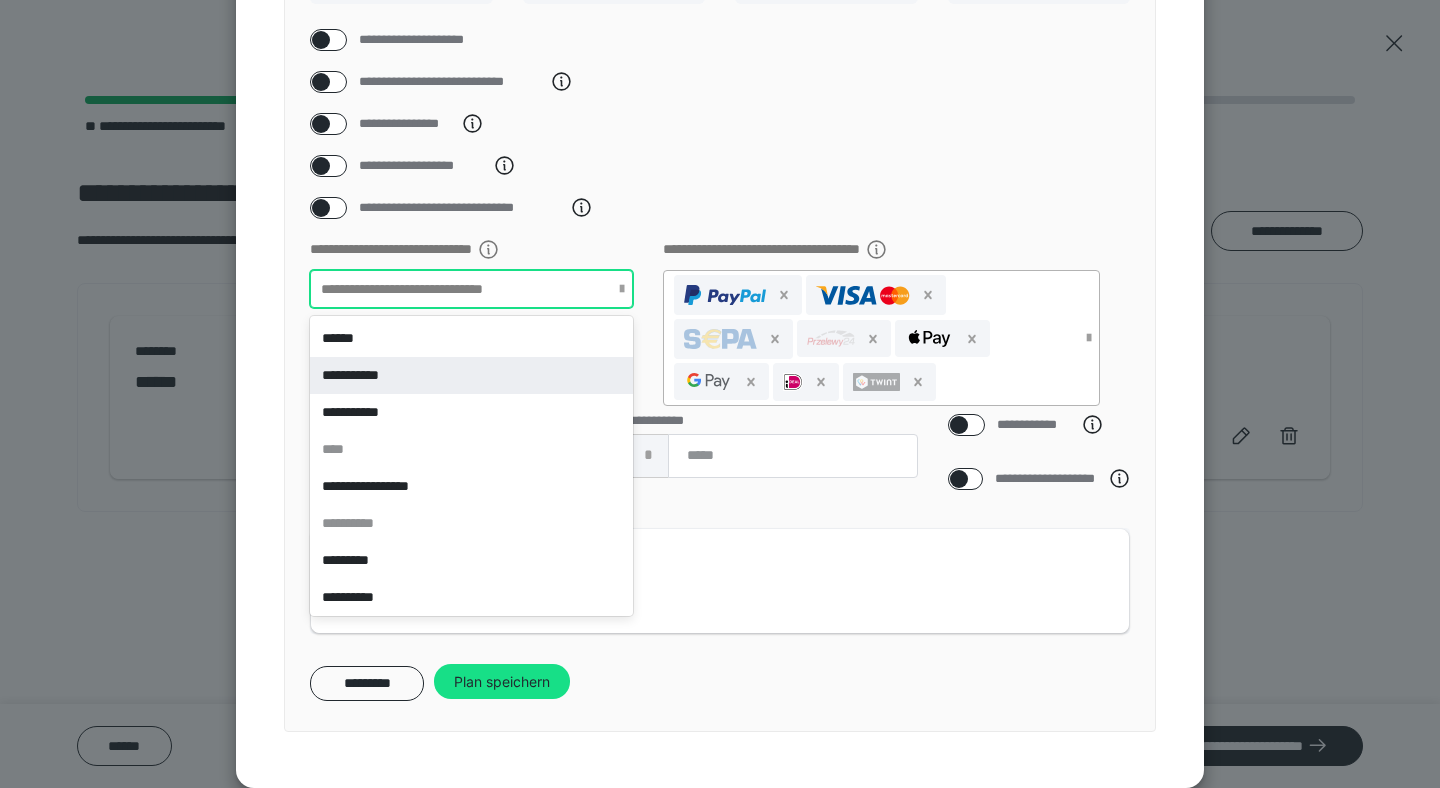 click on "**********" at bounding box center [471, 375] 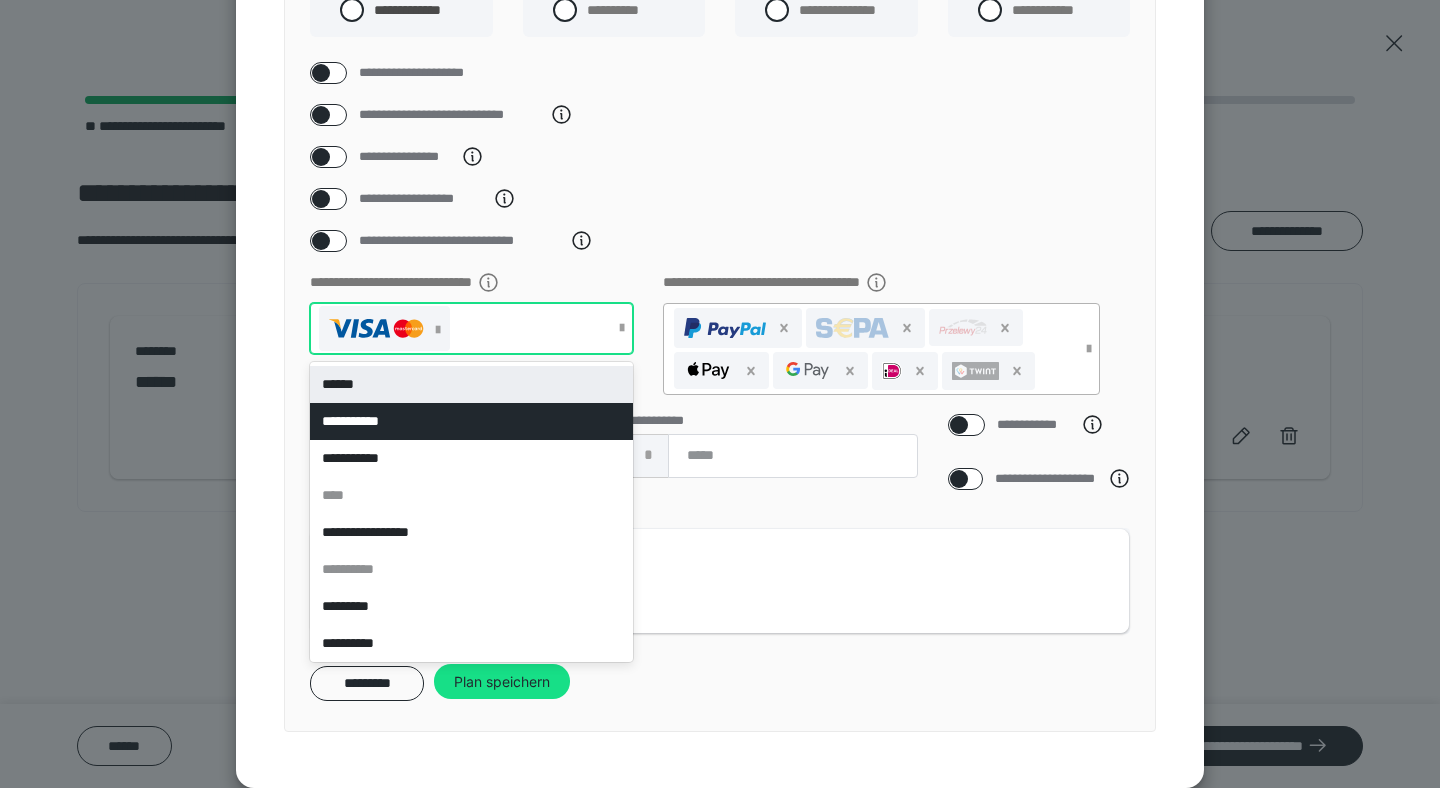 scroll, scrollTop: 287, scrollLeft: 0, axis: vertical 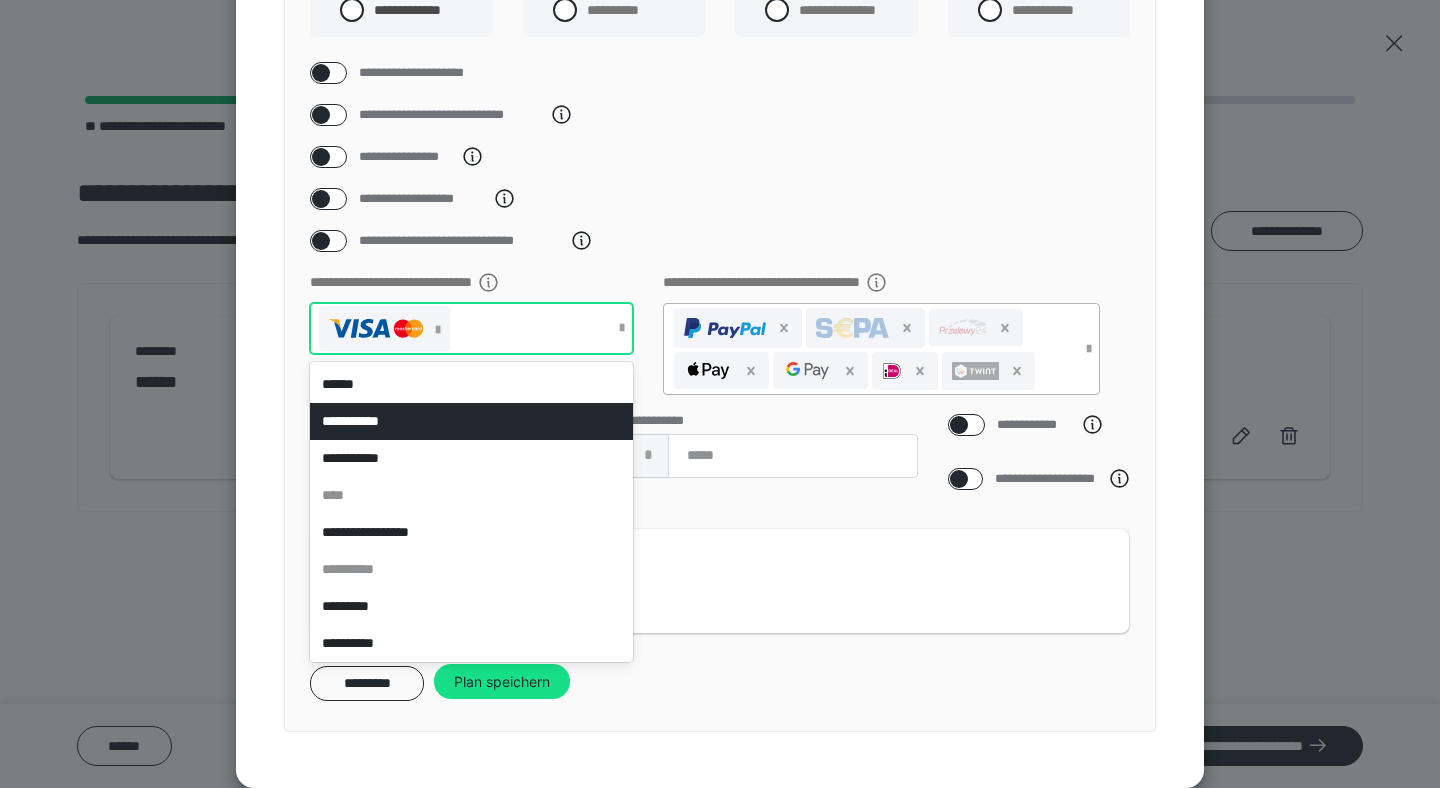 click on "**********" at bounding box center (720, 115) 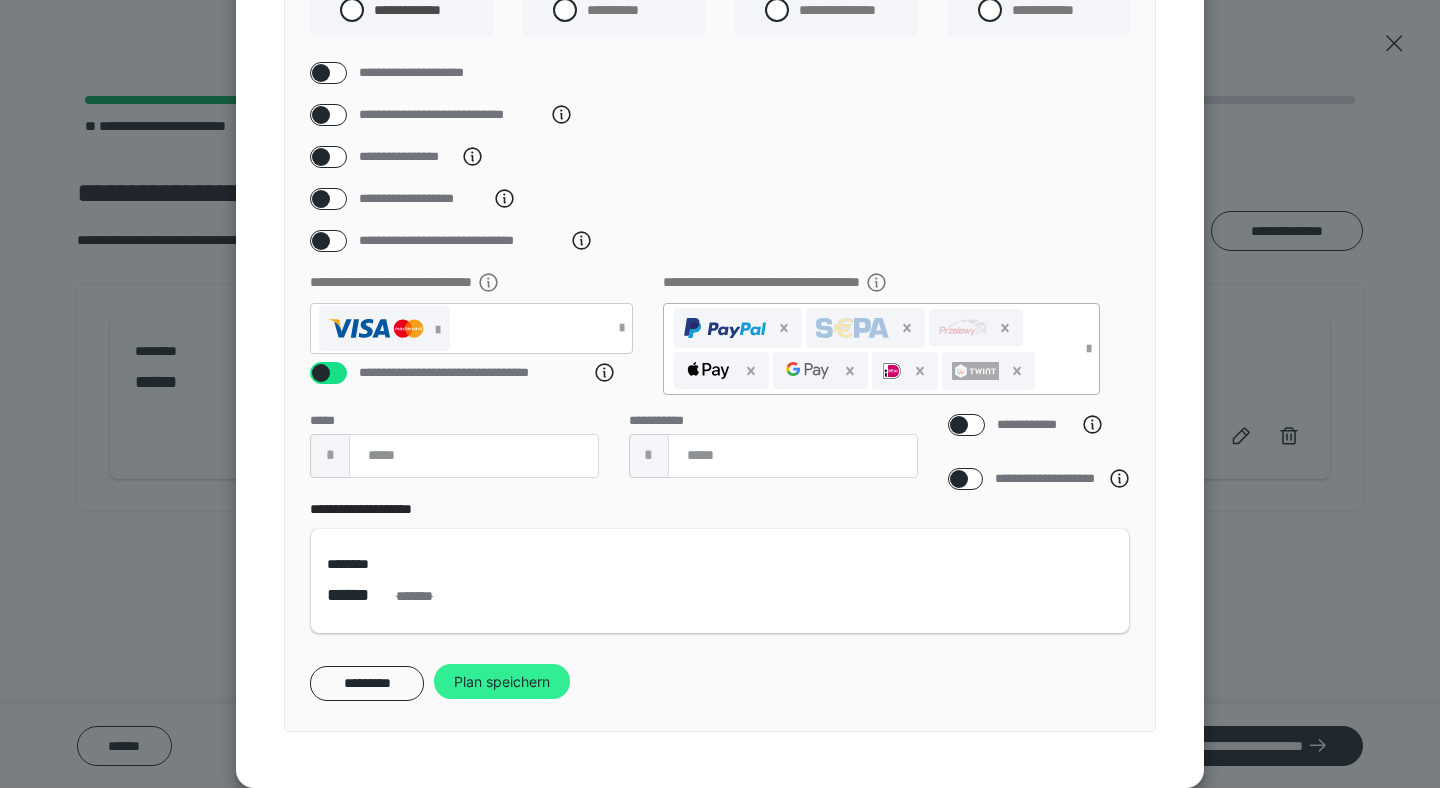 click on "Plan speichern" at bounding box center [502, 682] 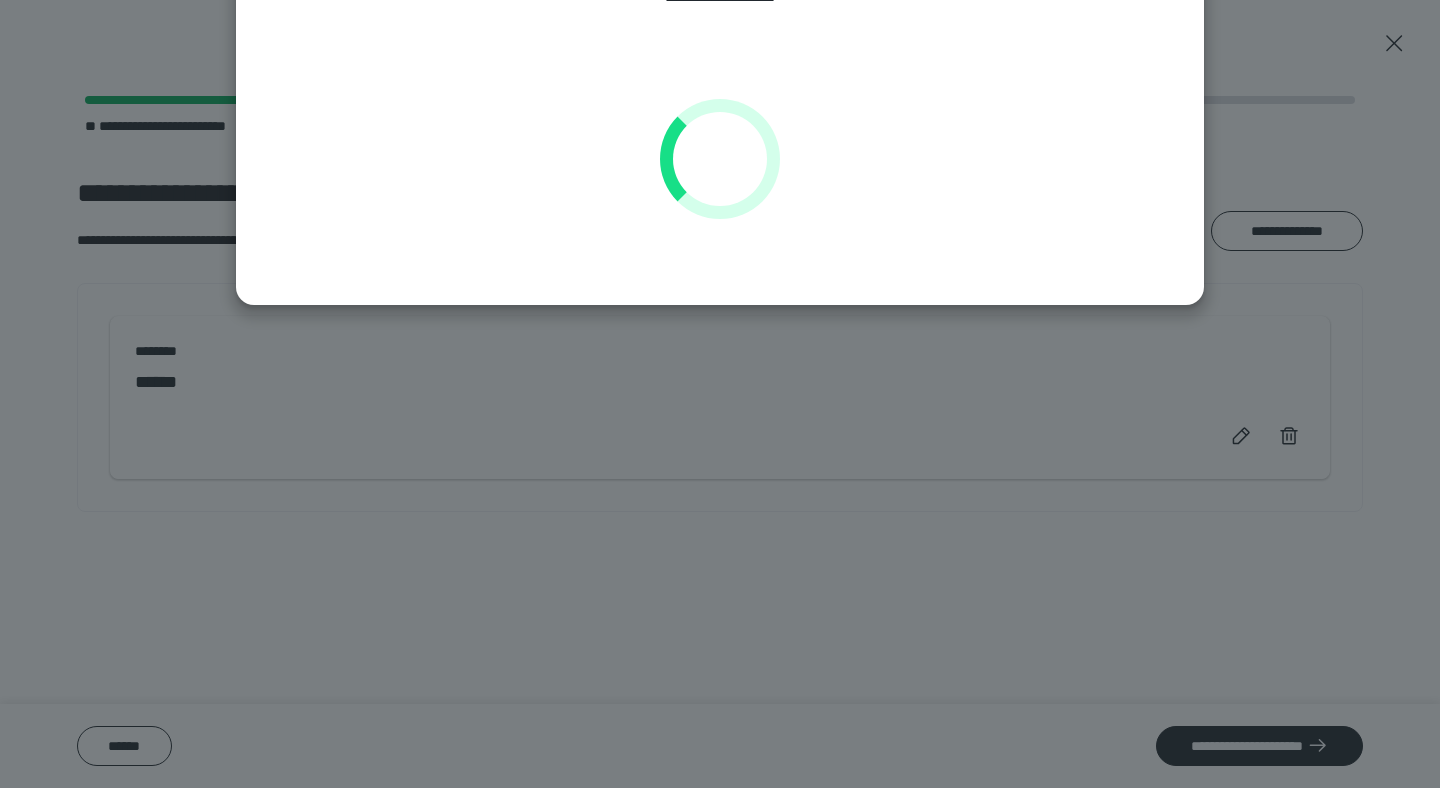 scroll, scrollTop: 144, scrollLeft: 0, axis: vertical 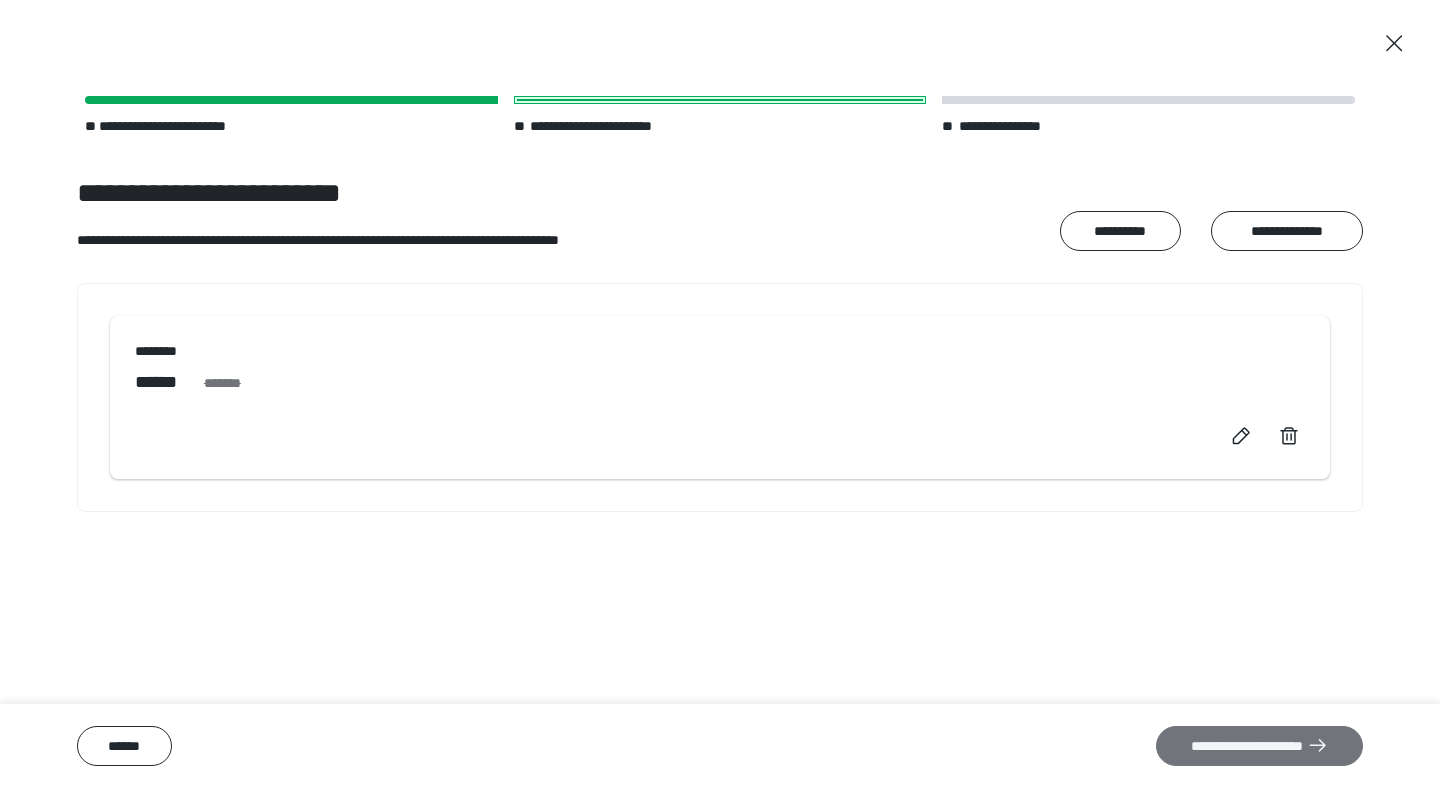 click on "**********" at bounding box center [1259, 746] 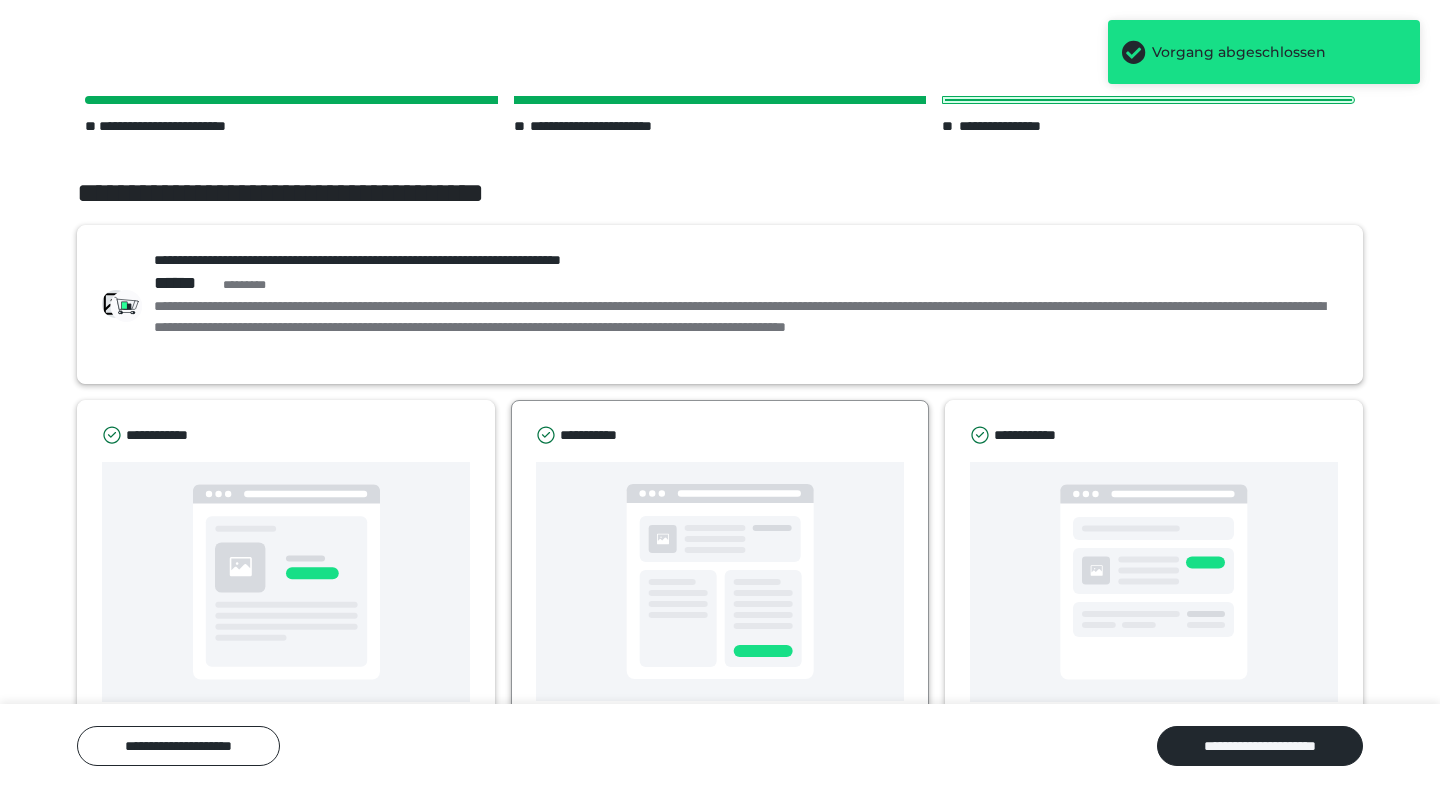 click at bounding box center [720, 581] 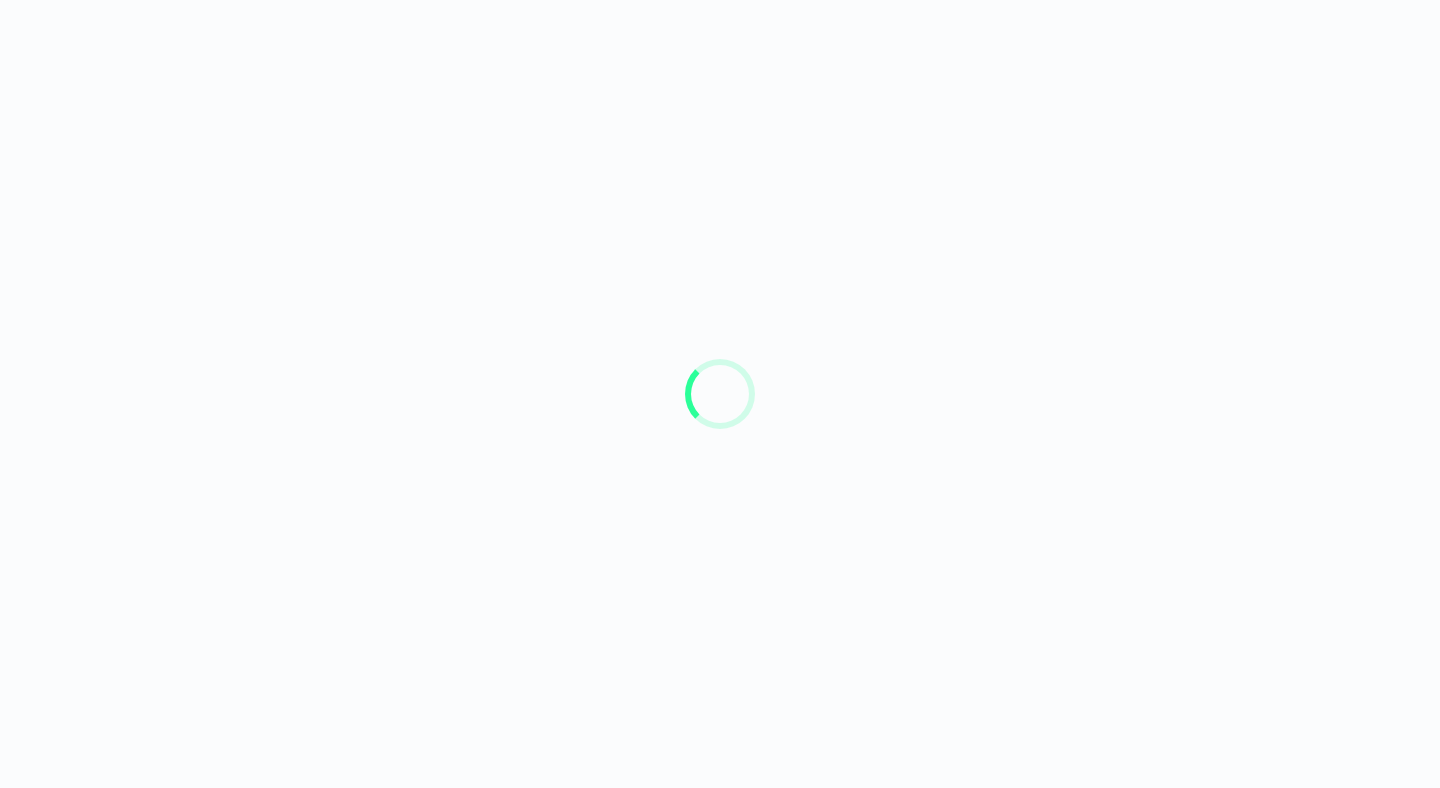 scroll, scrollTop: 0, scrollLeft: 0, axis: both 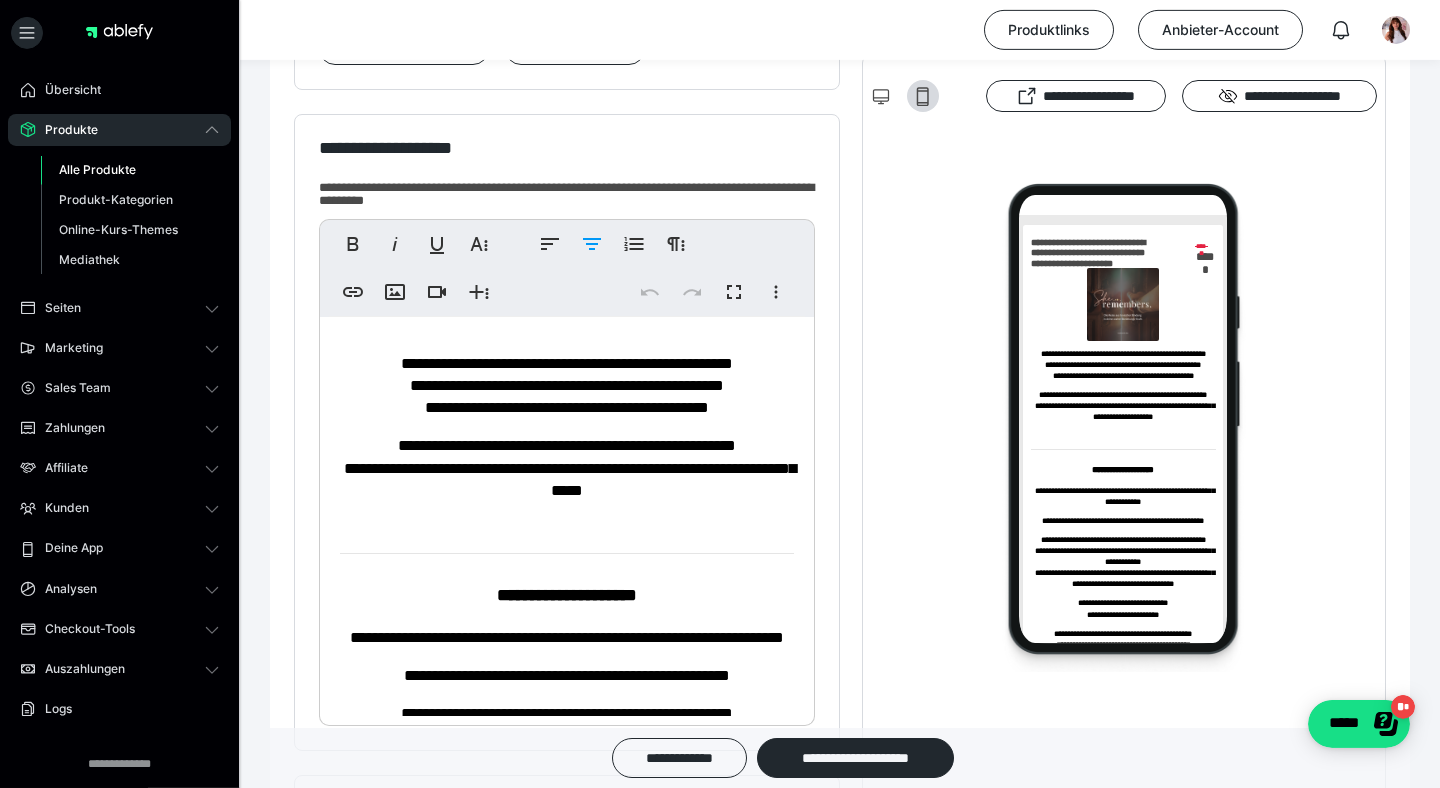 click on "**********" at bounding box center (570, 479) 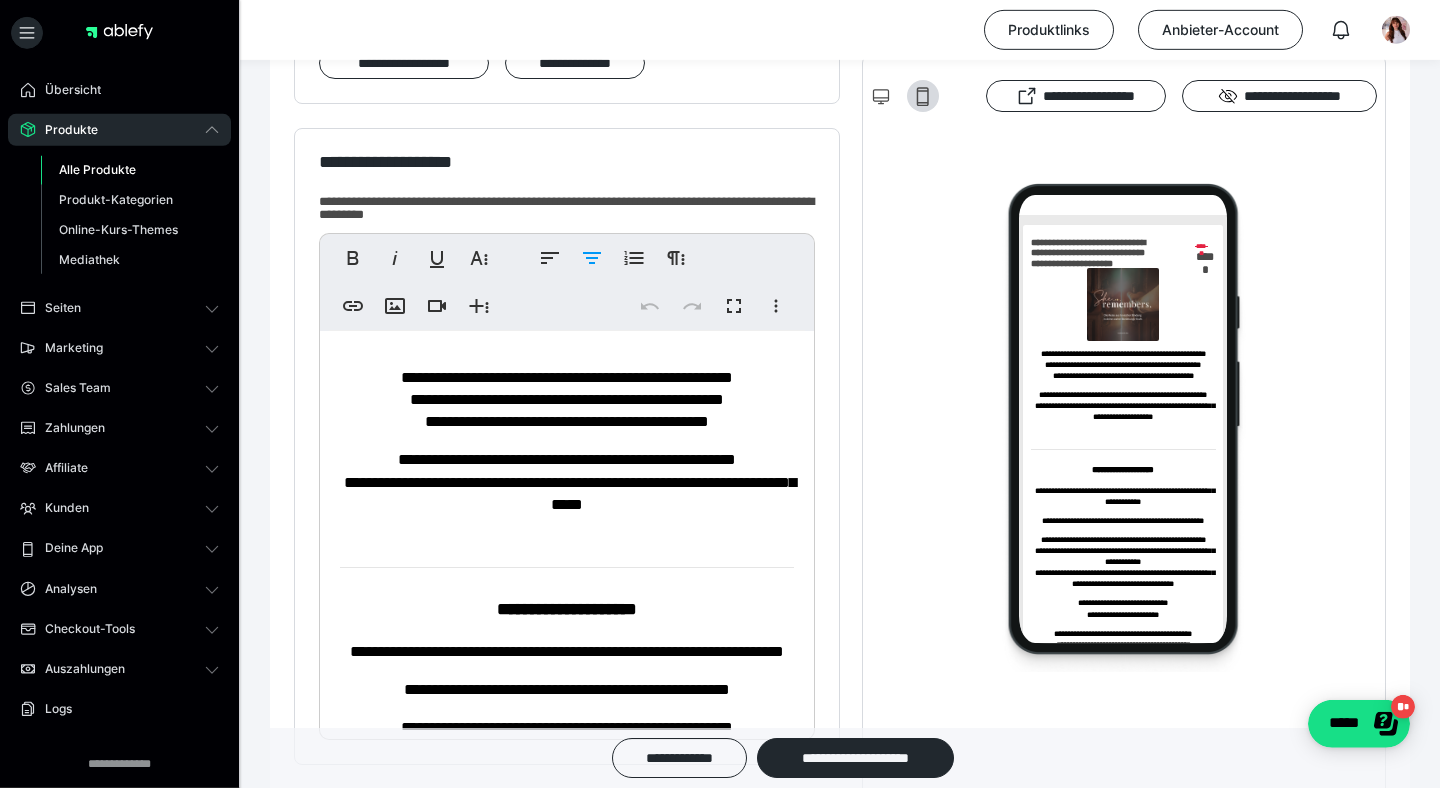 scroll, scrollTop: 560, scrollLeft: 0, axis: vertical 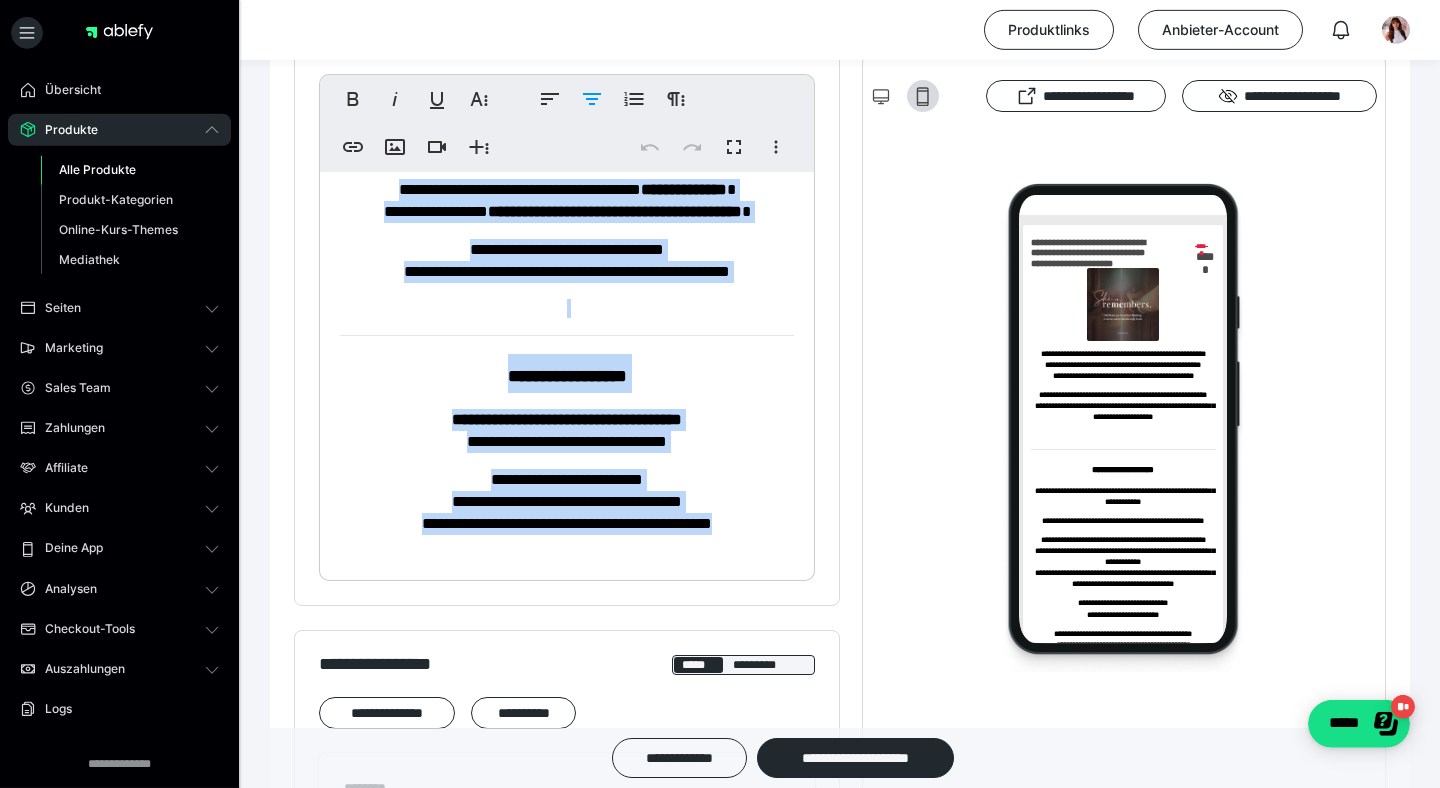 drag, startPoint x: 372, startPoint y: 213, endPoint x: 633, endPoint y: 656, distance: 514.16925 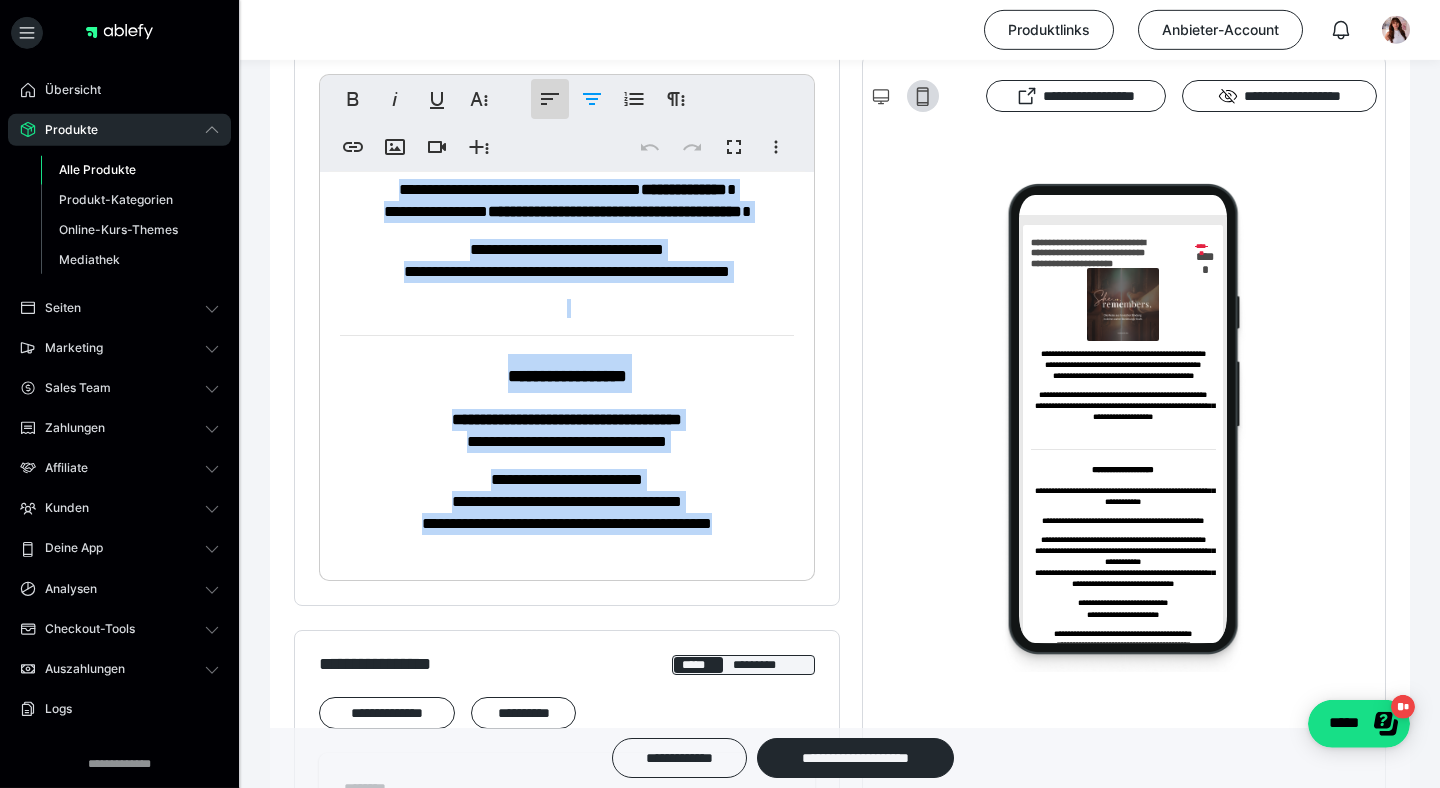 click 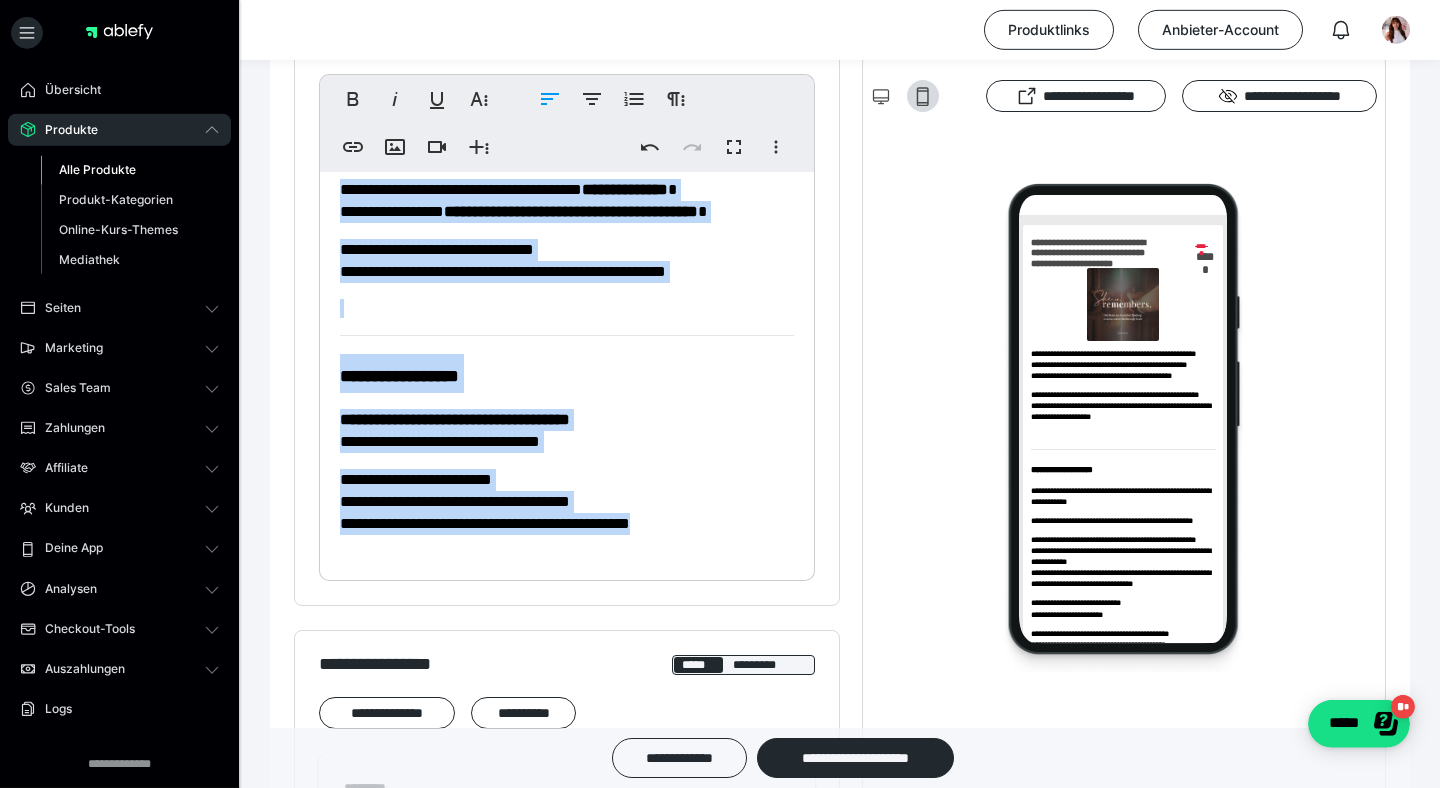 click on "**********" at bounding box center (455, 419) 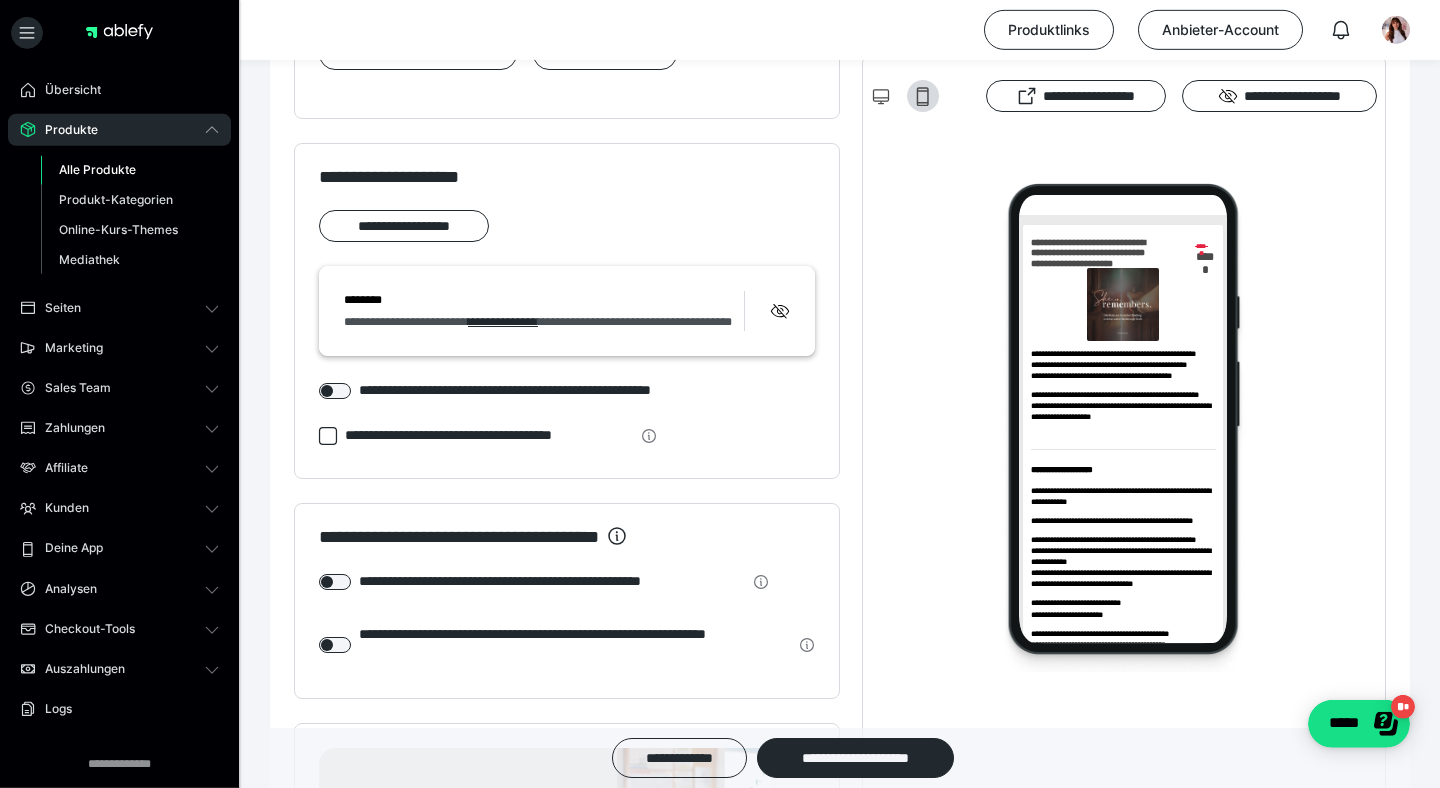 scroll, scrollTop: 1981, scrollLeft: 0, axis: vertical 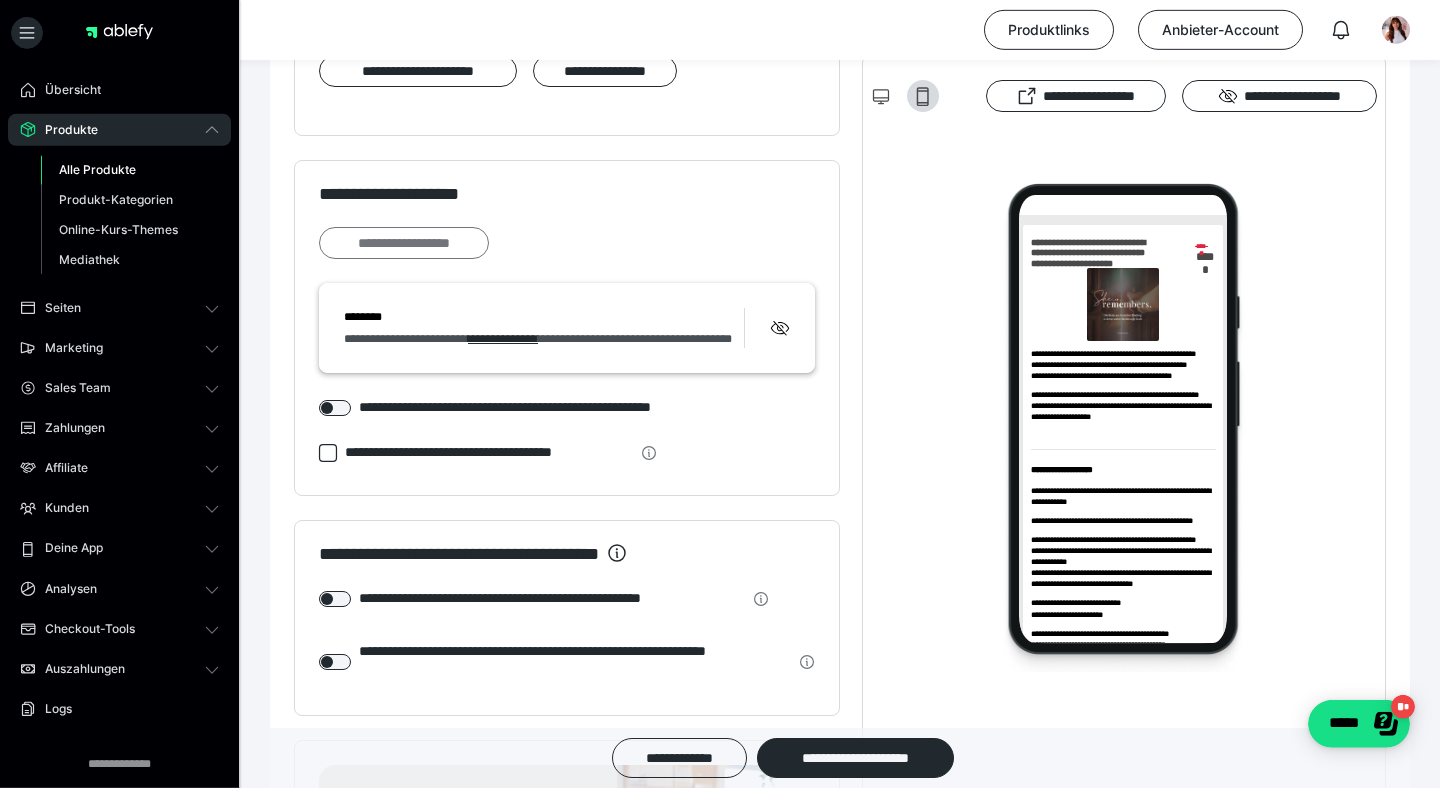 click on "**********" at bounding box center (404, 243) 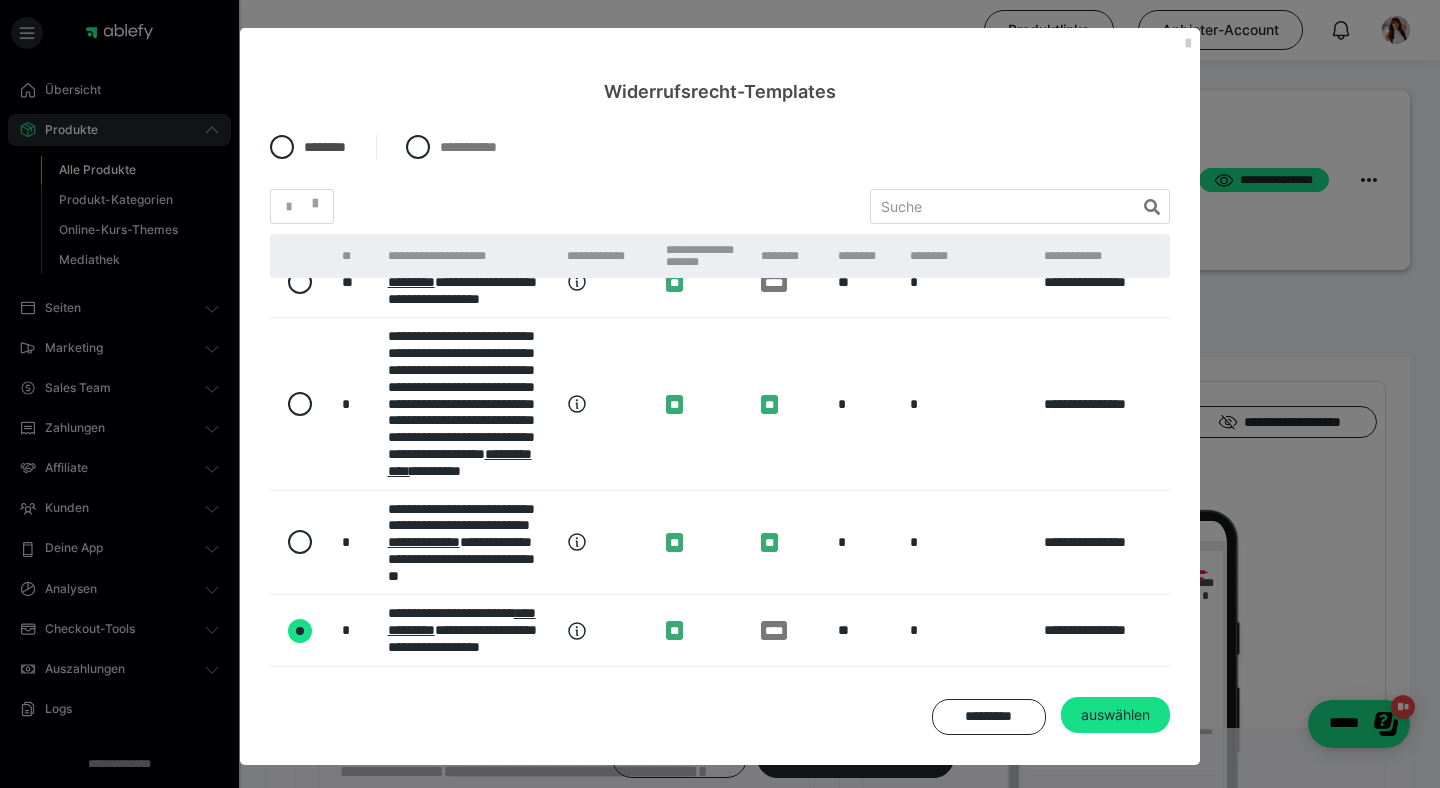 scroll, scrollTop: 933, scrollLeft: 0, axis: vertical 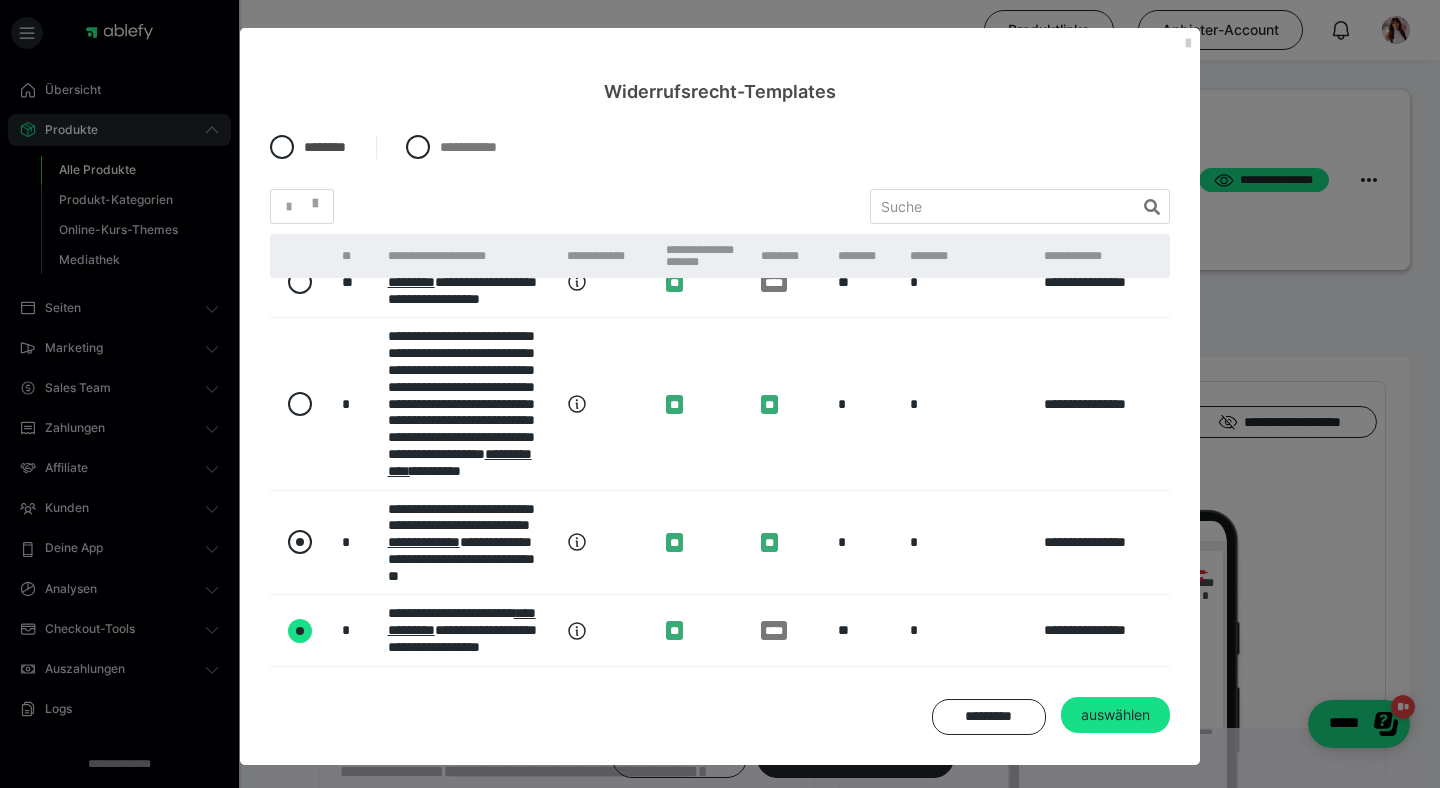 click at bounding box center (300, 542) 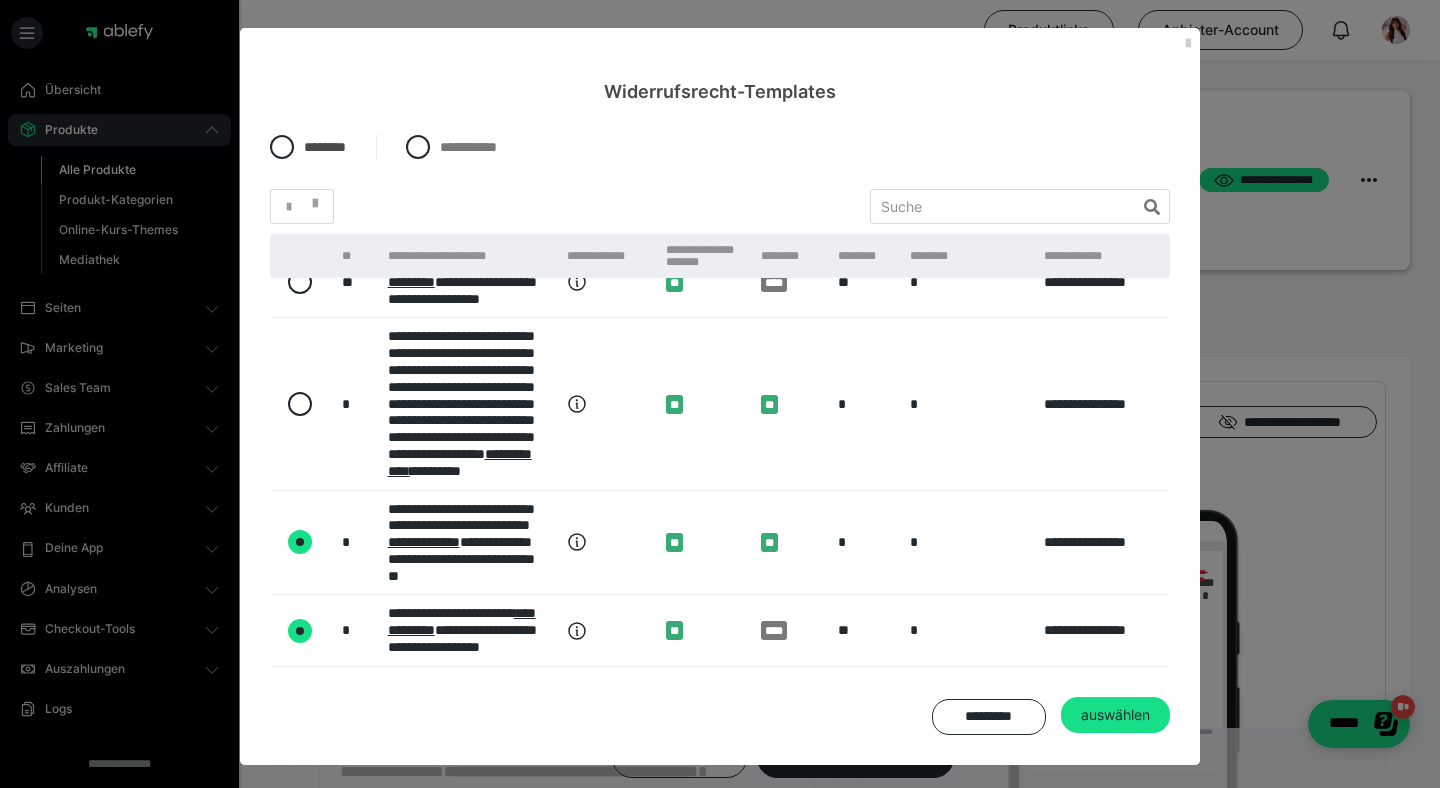 radio on "true" 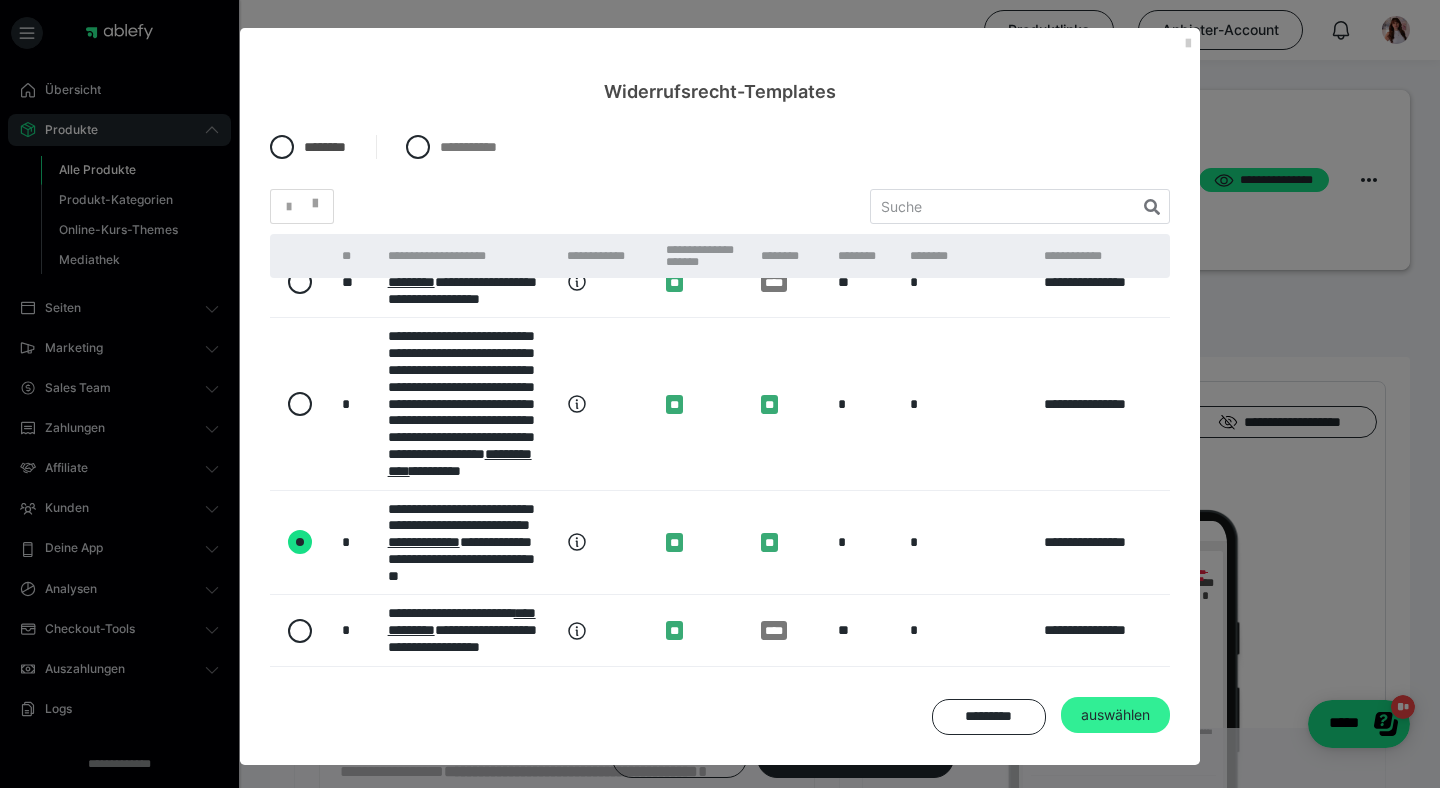 click on "auswählen" at bounding box center (1115, 715) 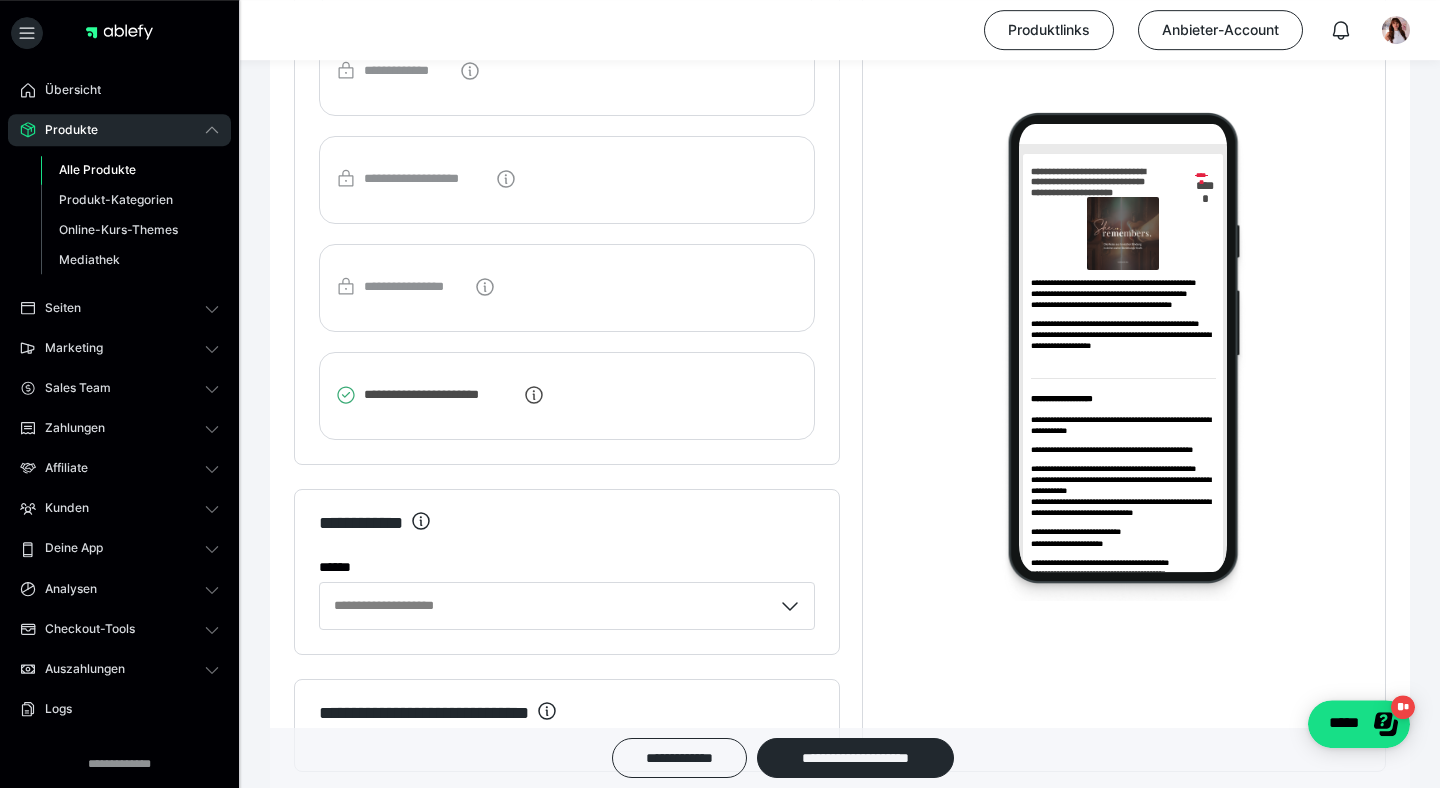 scroll, scrollTop: 3741, scrollLeft: 0, axis: vertical 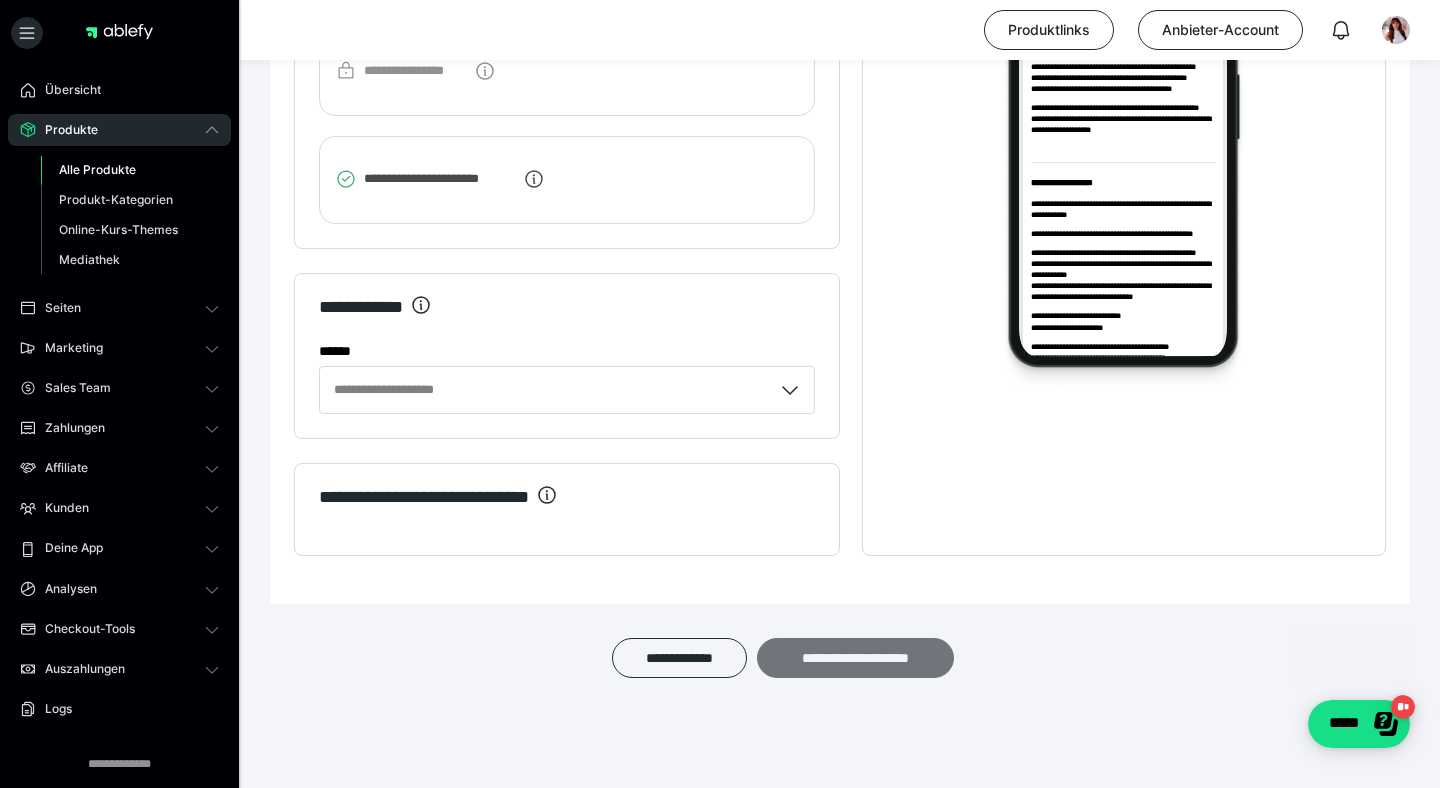 click on "**********" at bounding box center [855, 658] 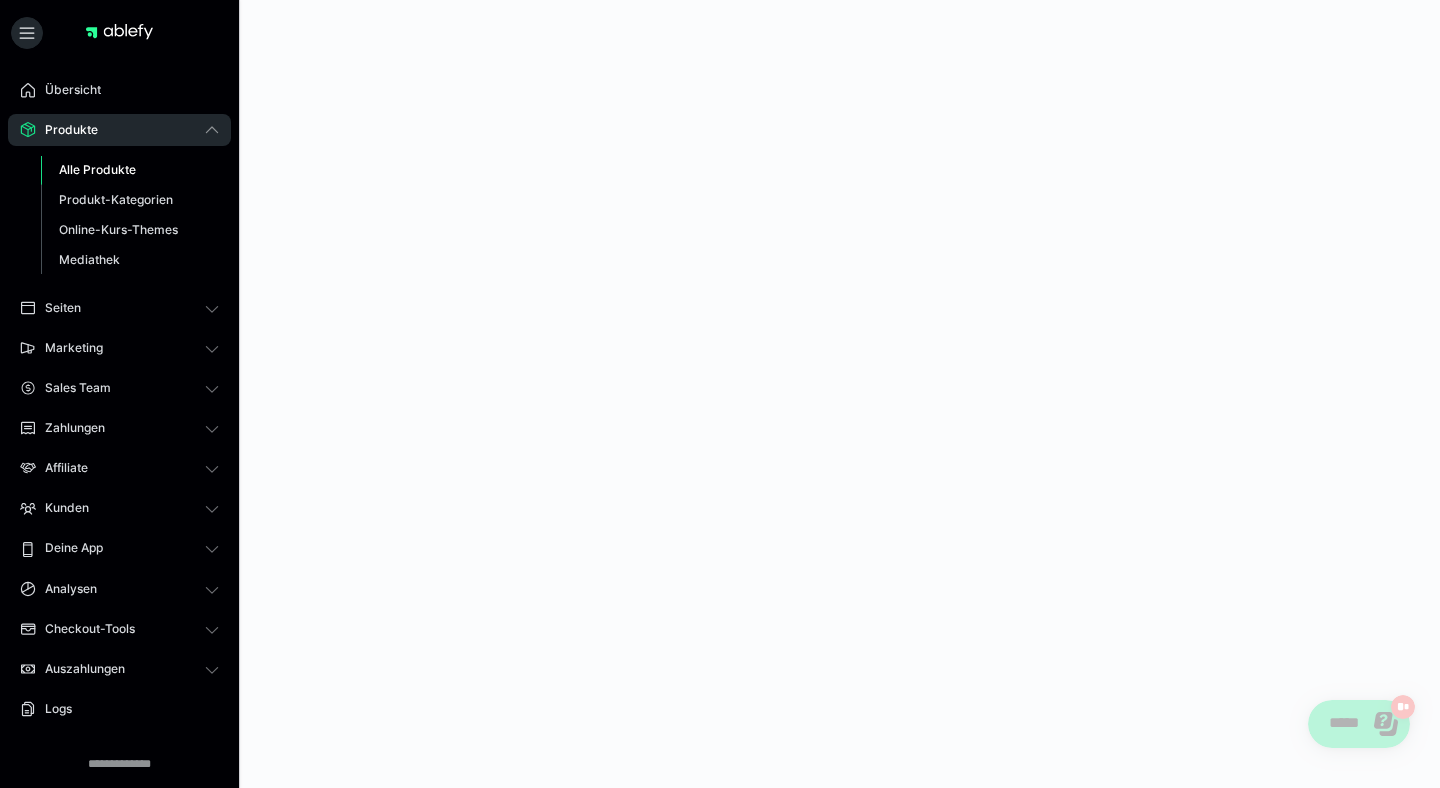 scroll, scrollTop: 0, scrollLeft: 0, axis: both 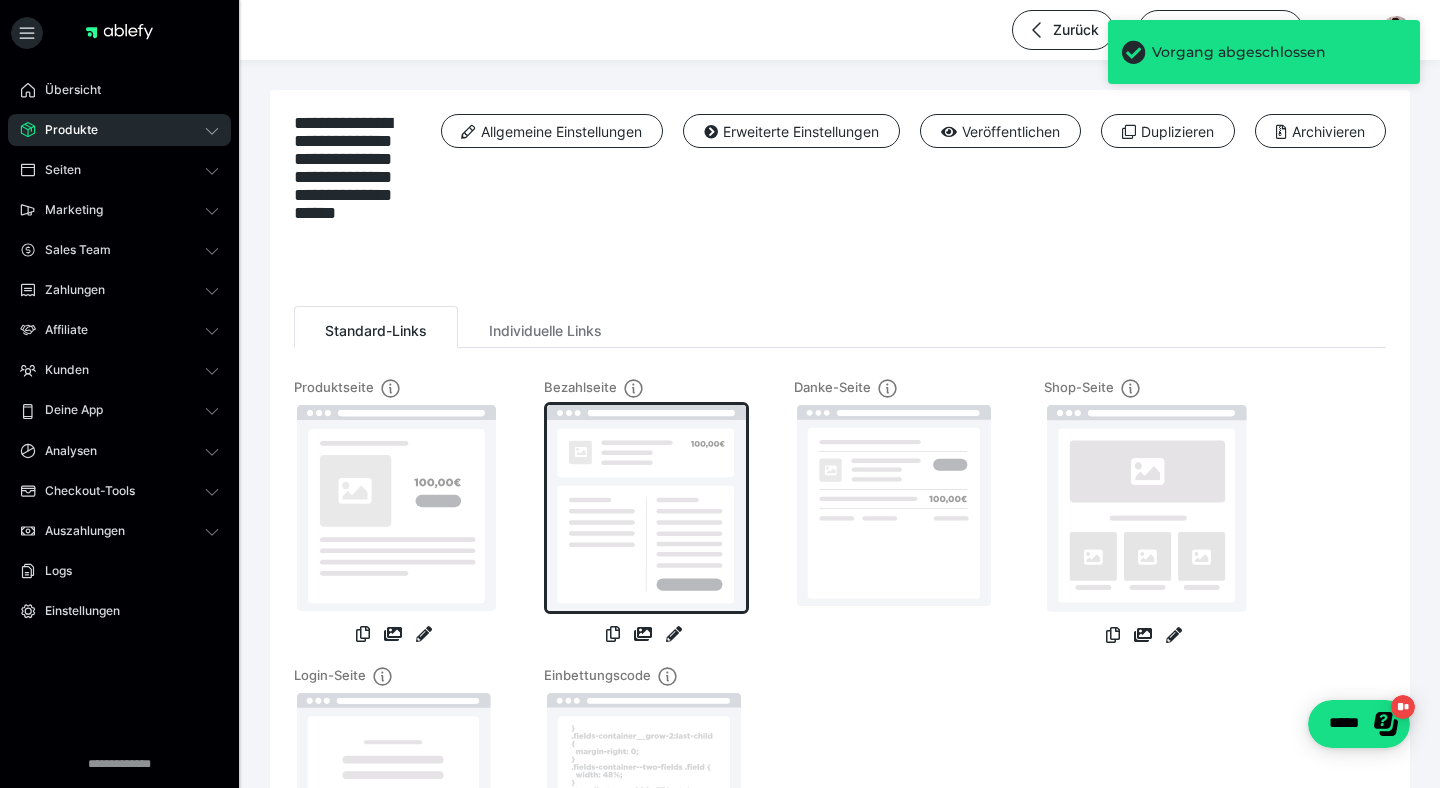 click at bounding box center [646, 508] 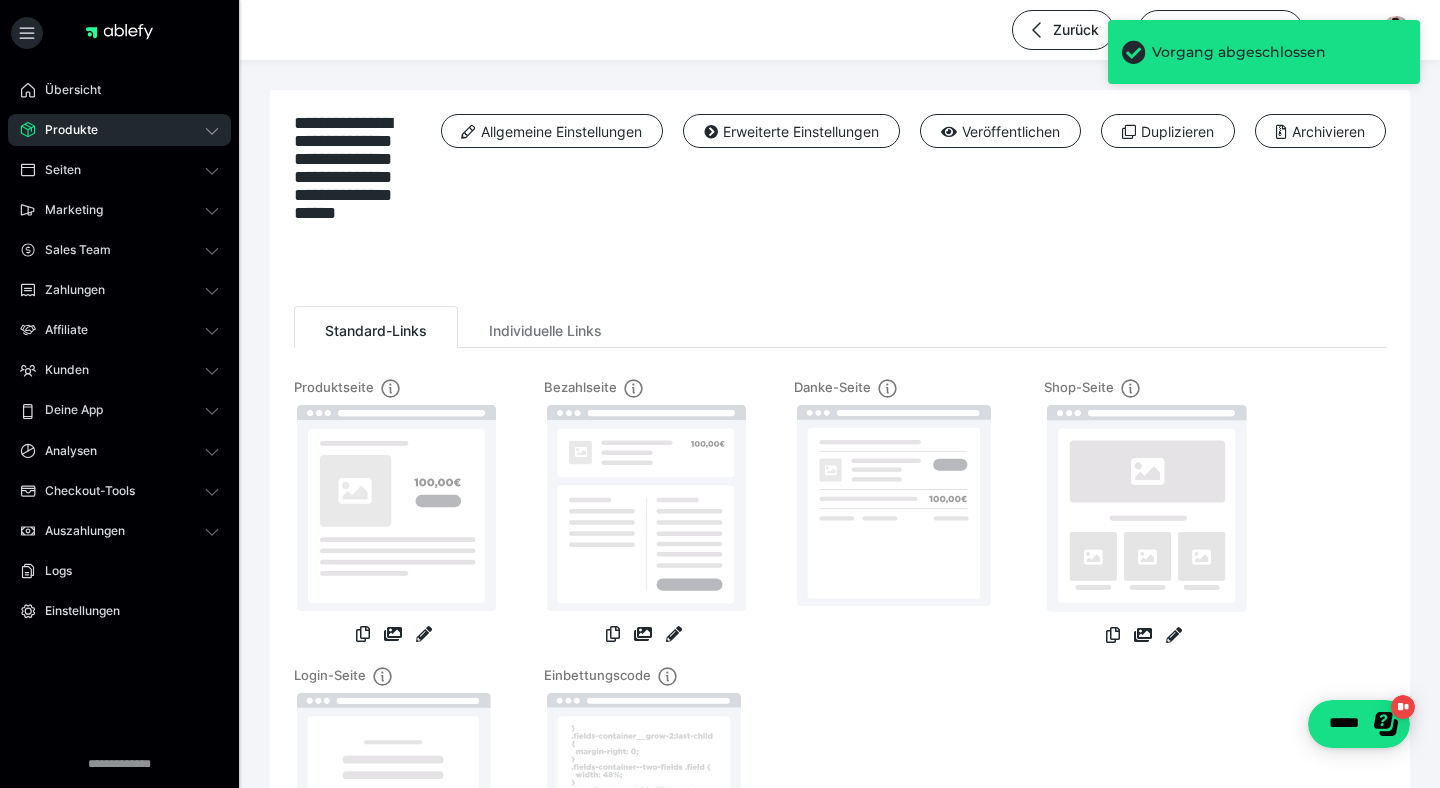 click on "Produkte" at bounding box center (119, 130) 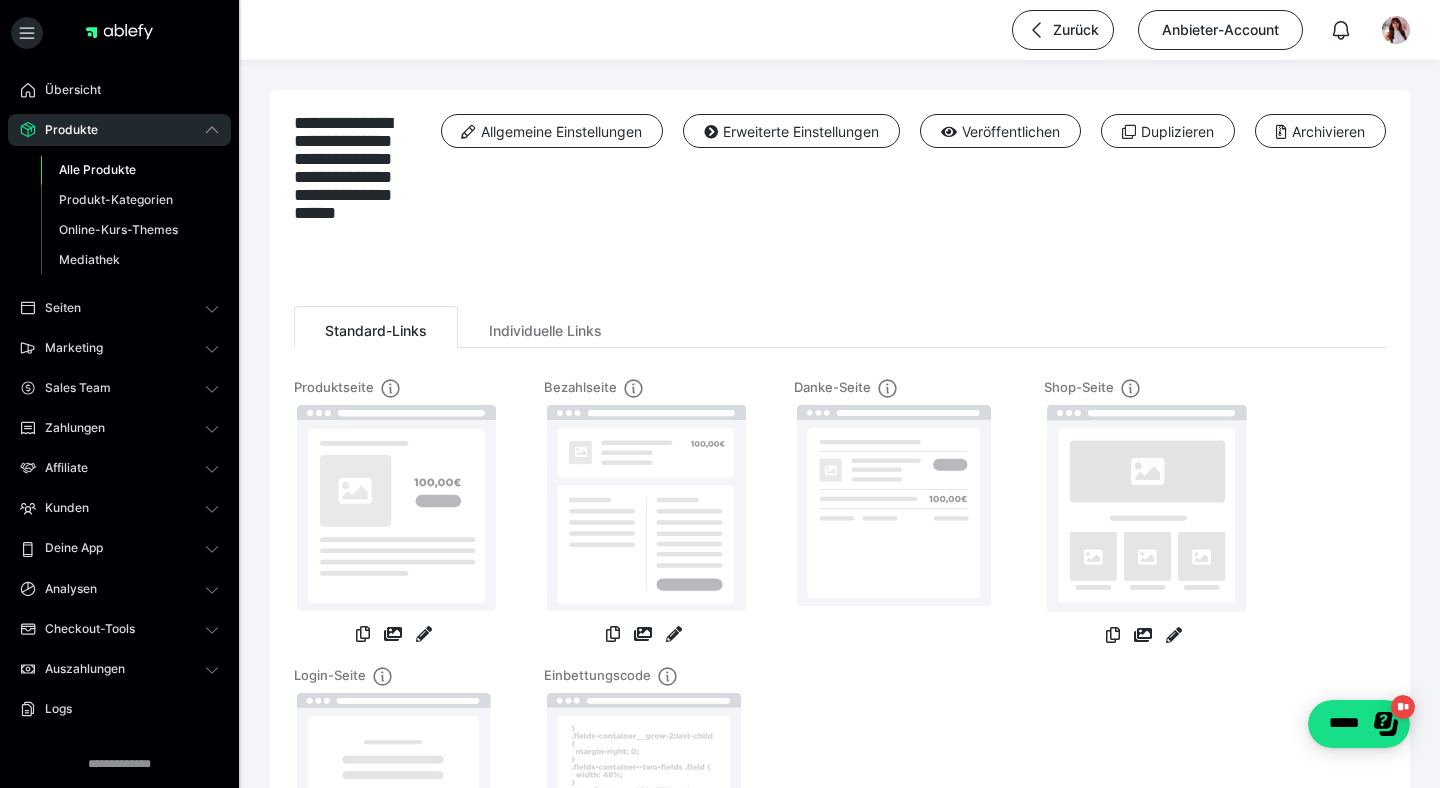 click on "Alle Produkte" at bounding box center [97, 169] 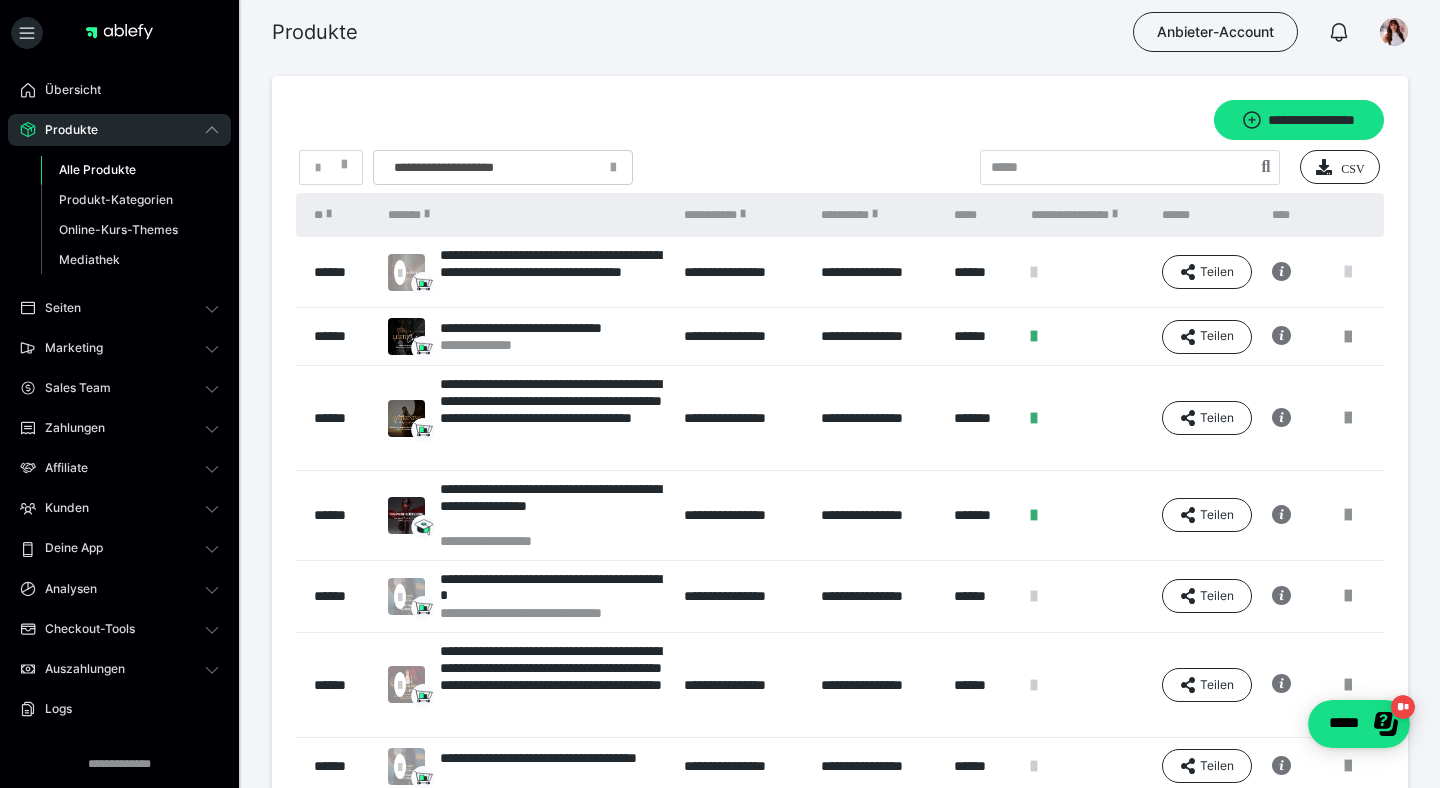 click at bounding box center (1348, 272) 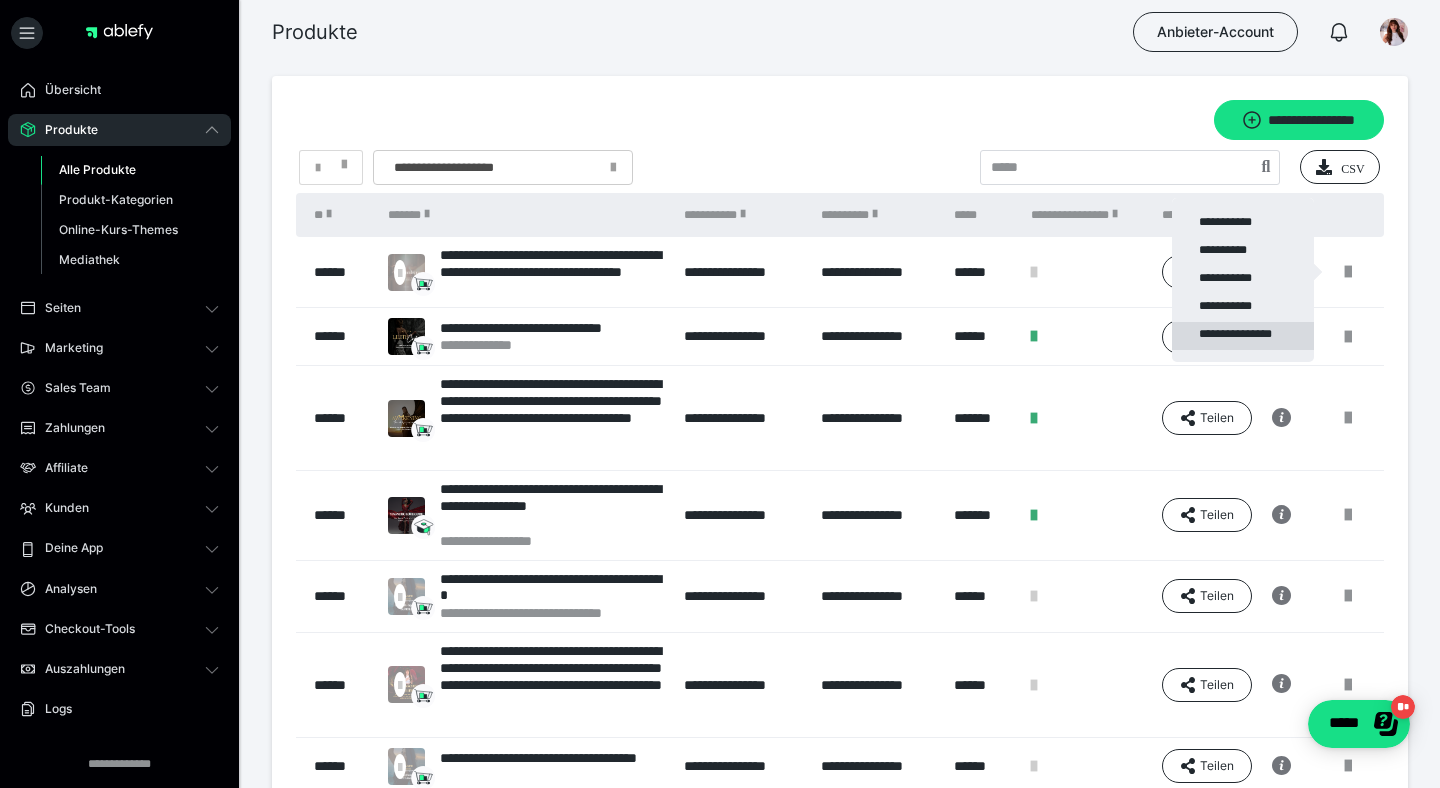 click on "**********" at bounding box center [1243, 336] 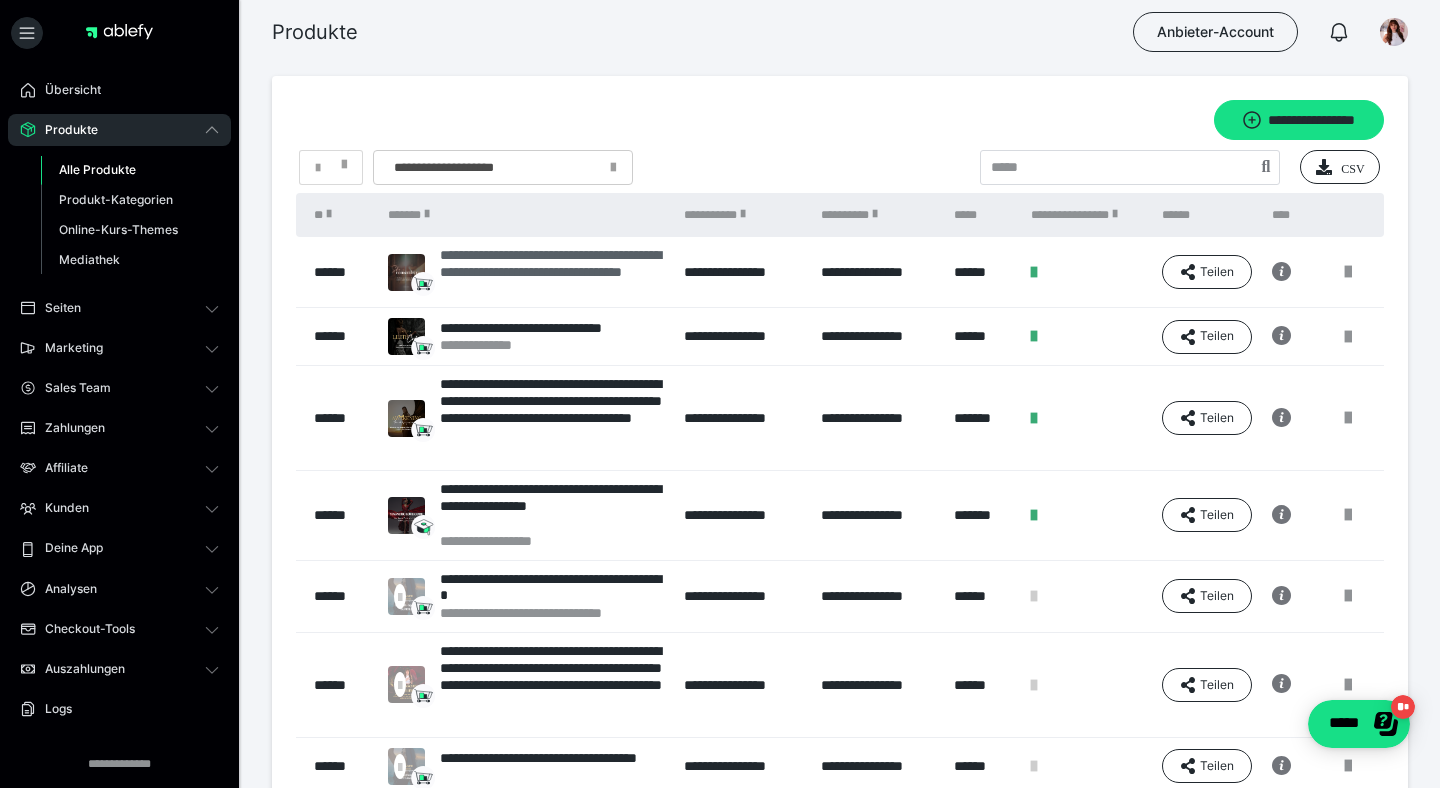 click on "**********" at bounding box center (552, 272) 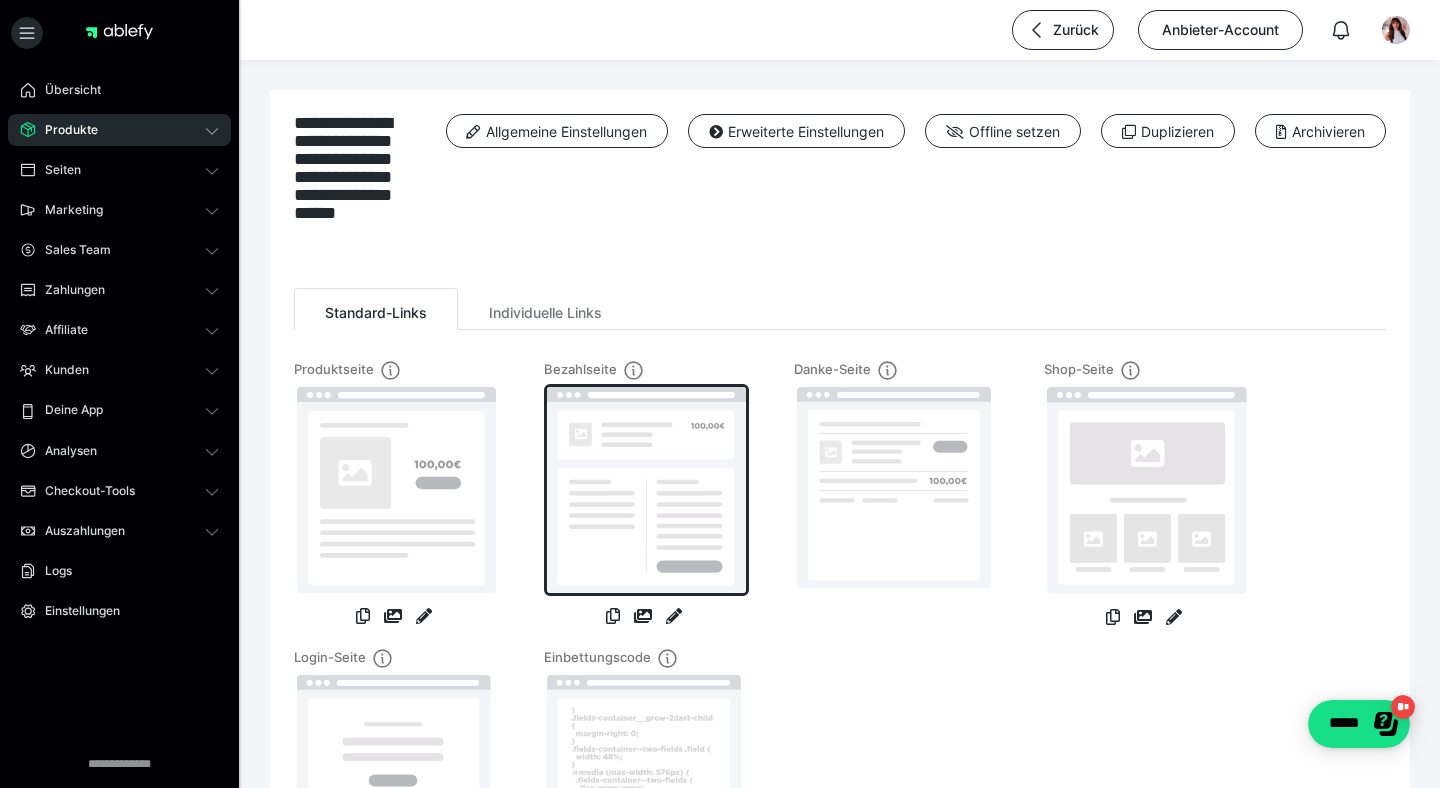 click at bounding box center [646, 490] 